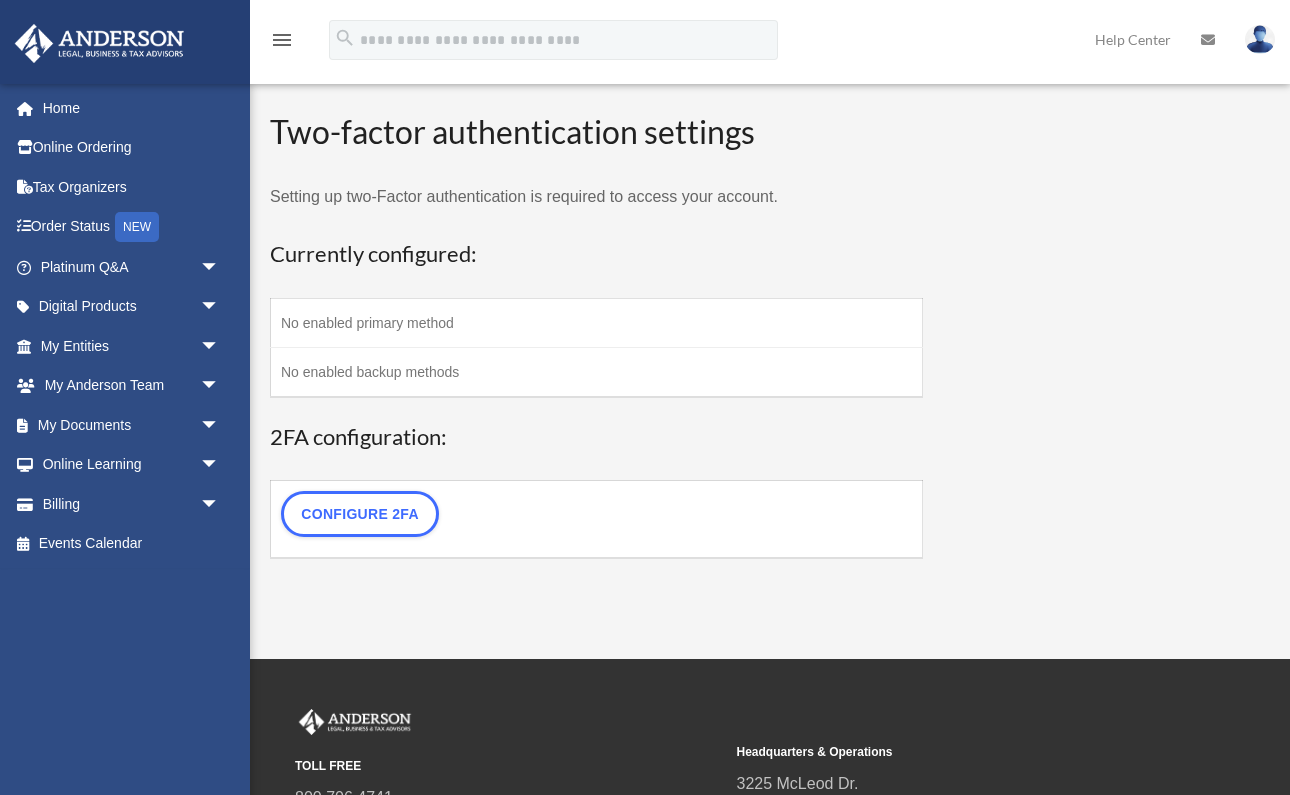 scroll, scrollTop: 0, scrollLeft: 0, axis: both 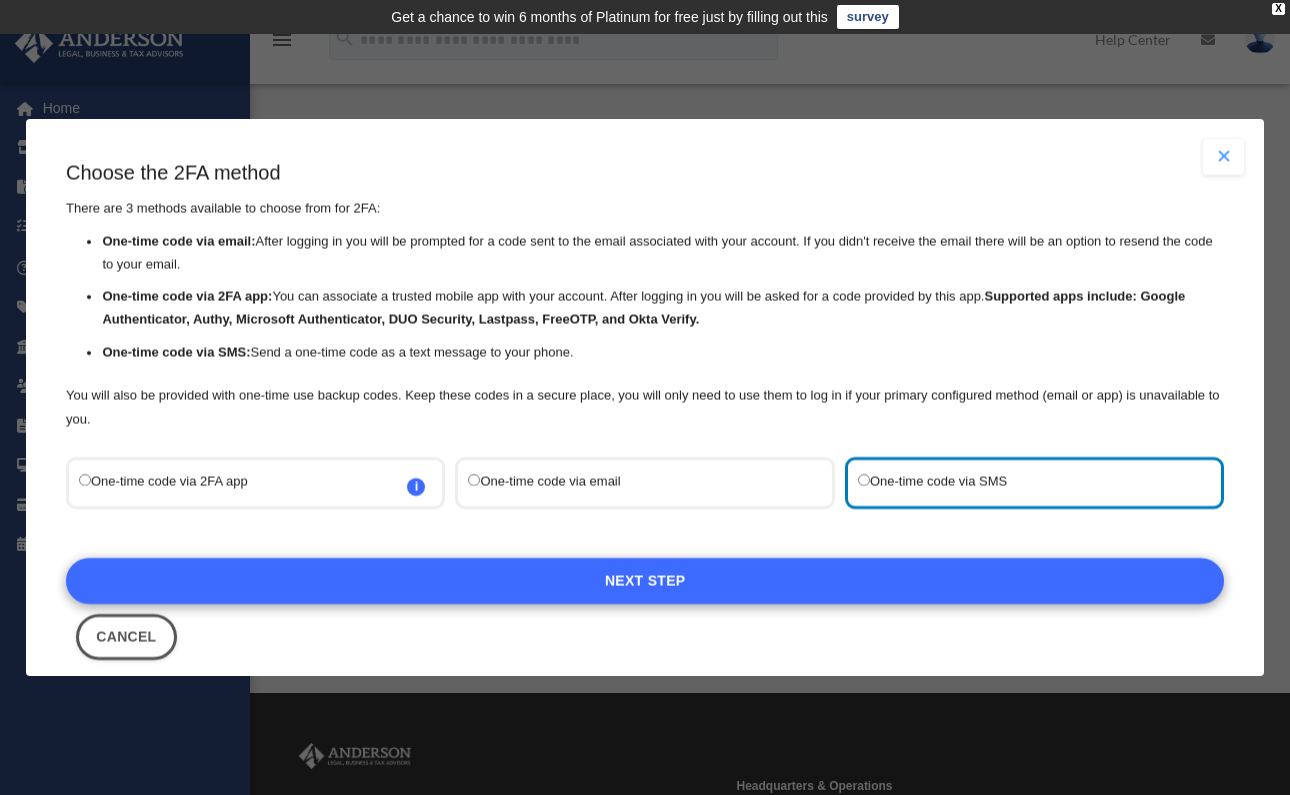 click on "Next Step" at bounding box center (645, 581) 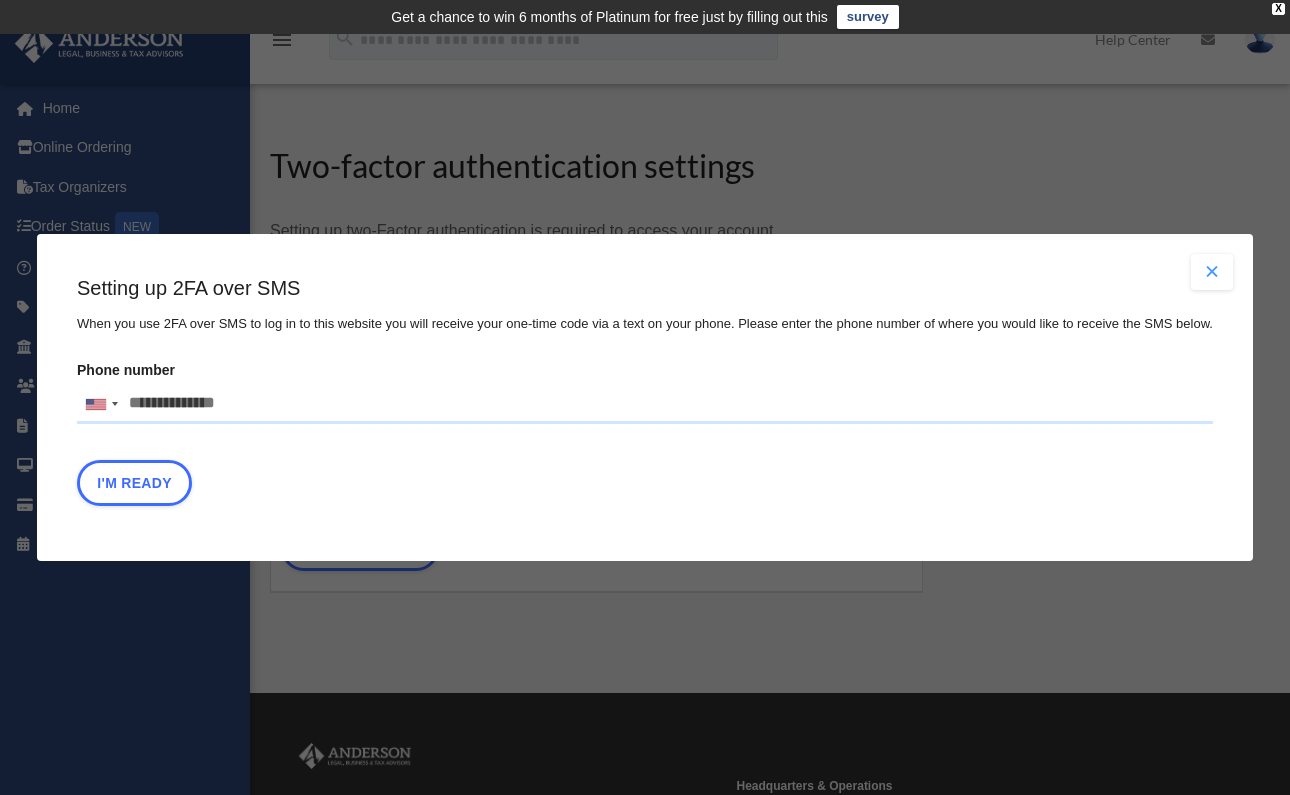 click on "Phone number						 United States +1 United Kingdom +44 Afghanistan (‫افغانستان‬‎) +93 Albania (Shqipëri) +355 Algeria (‫الجزائر‬‎) +213 American Samoa +1 Andorra +376 Angola +244 Anguilla +1 Antigua and Barbuda +1 Argentina +54 Armenia (Հայաստան) +374 Aruba +297 Ascension Island +247 Australia +61 Austria (Österreich) +43 Azerbaijan (Azərbaycan) +994 Bahamas +1 Bahrain (‫البحرين‬‎) +973 Bangladesh (বাংলাদেশ) +880 Barbados +1 Belarus (Беларусь) +375 Belgium (België) +32 Belize +501 Benin (Bénin) +229 Bermuda +1 Bhutan (འབྲུག) +975 Bolivia +591 Bosnia and Herzegovina (Босна и Херцеговина) +387 Botswana +267 Brazil (Brasil) +55 British Indian Ocean Territory +246 British Virgin Islands +1 Brunei +673 Bulgaria (България) +359 Burkina Faso +226 Burundi (Uburundi) +257 Cambodia (កម្ពុជា) +855 Cameroon (Cameroun) +237 Canada +1 Cape Verde (Kabu Verdi) +238 Caribbean Netherlands +599" at bounding box center [645, 404] 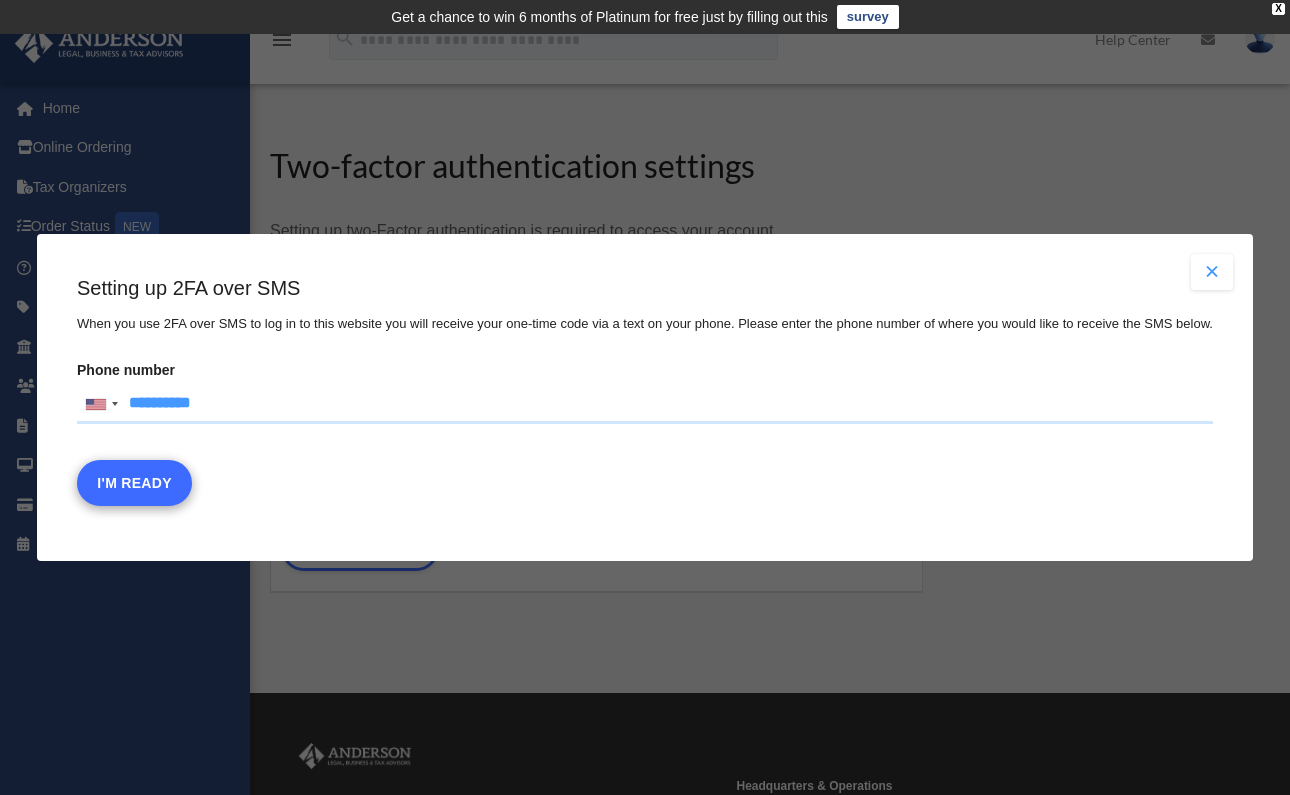 type on "**********" 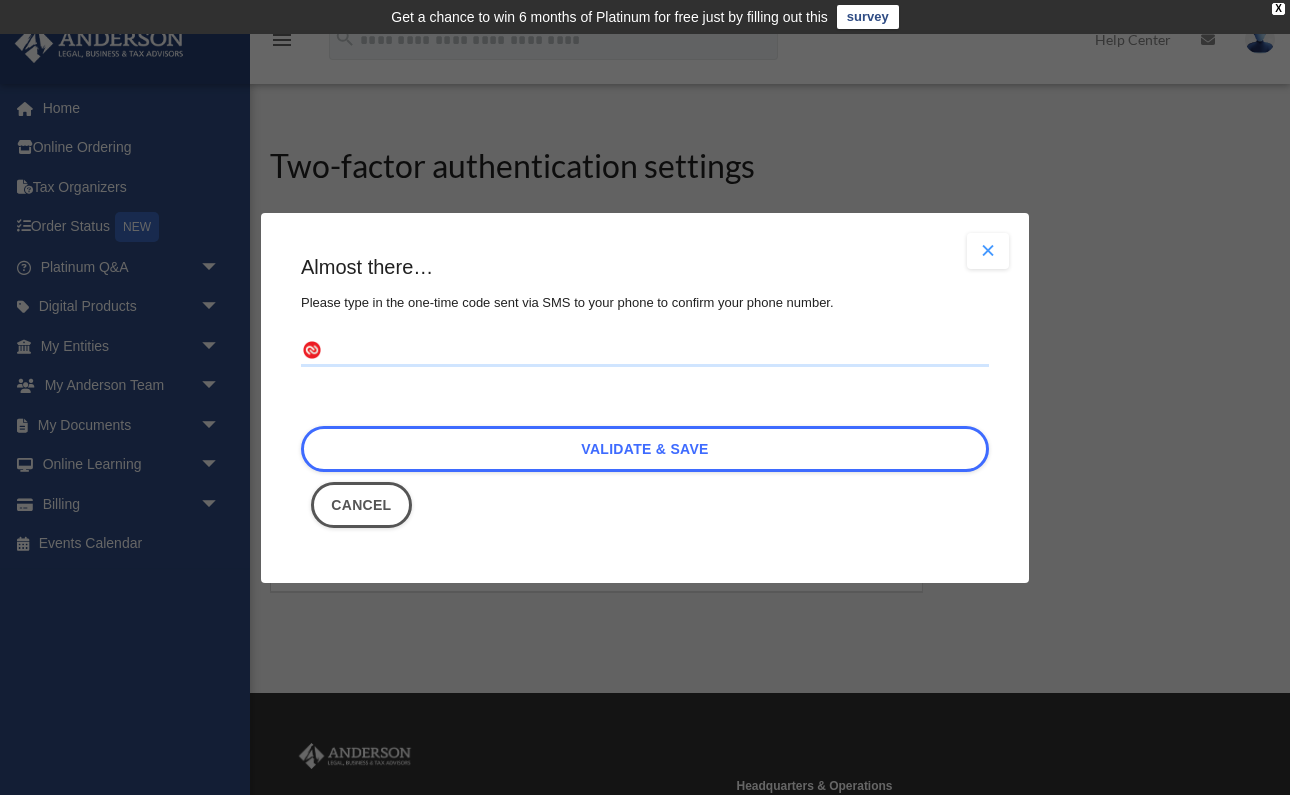 click at bounding box center [645, 351] 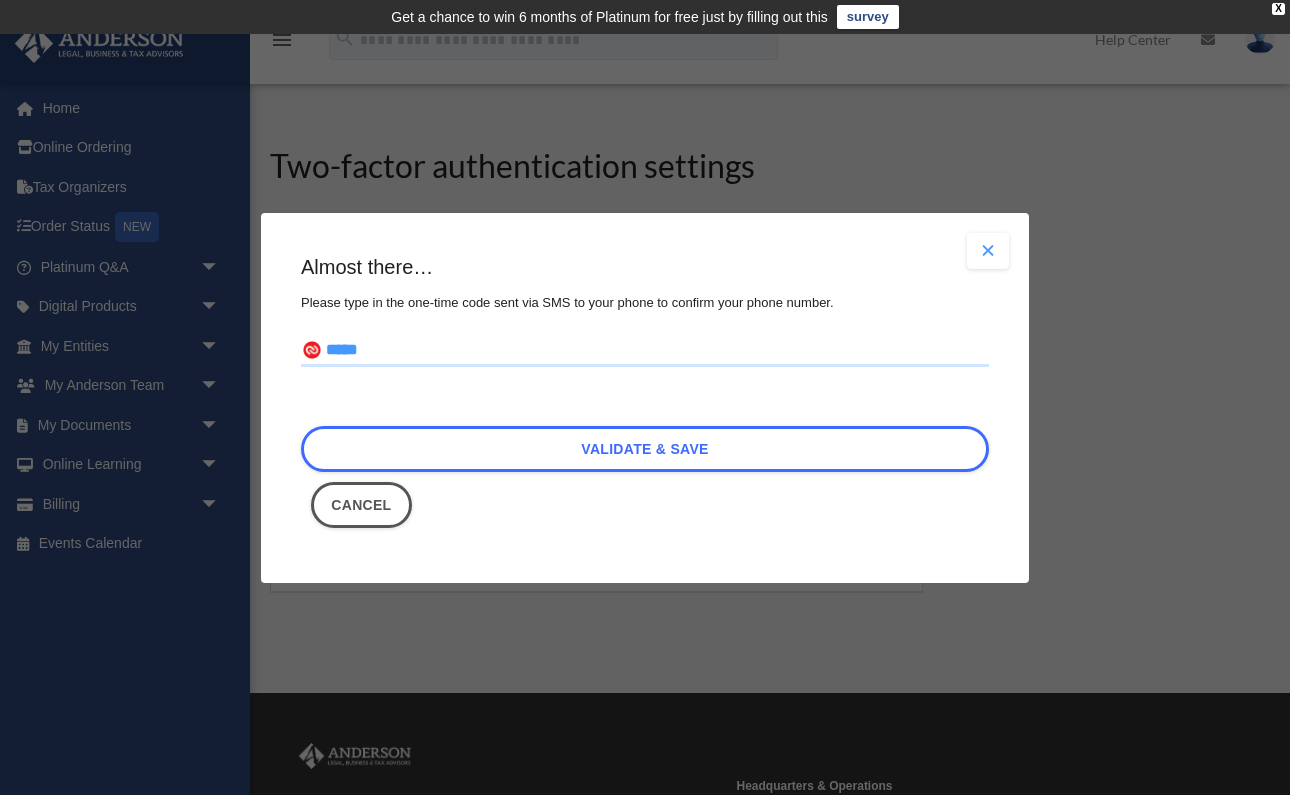 type on "******" 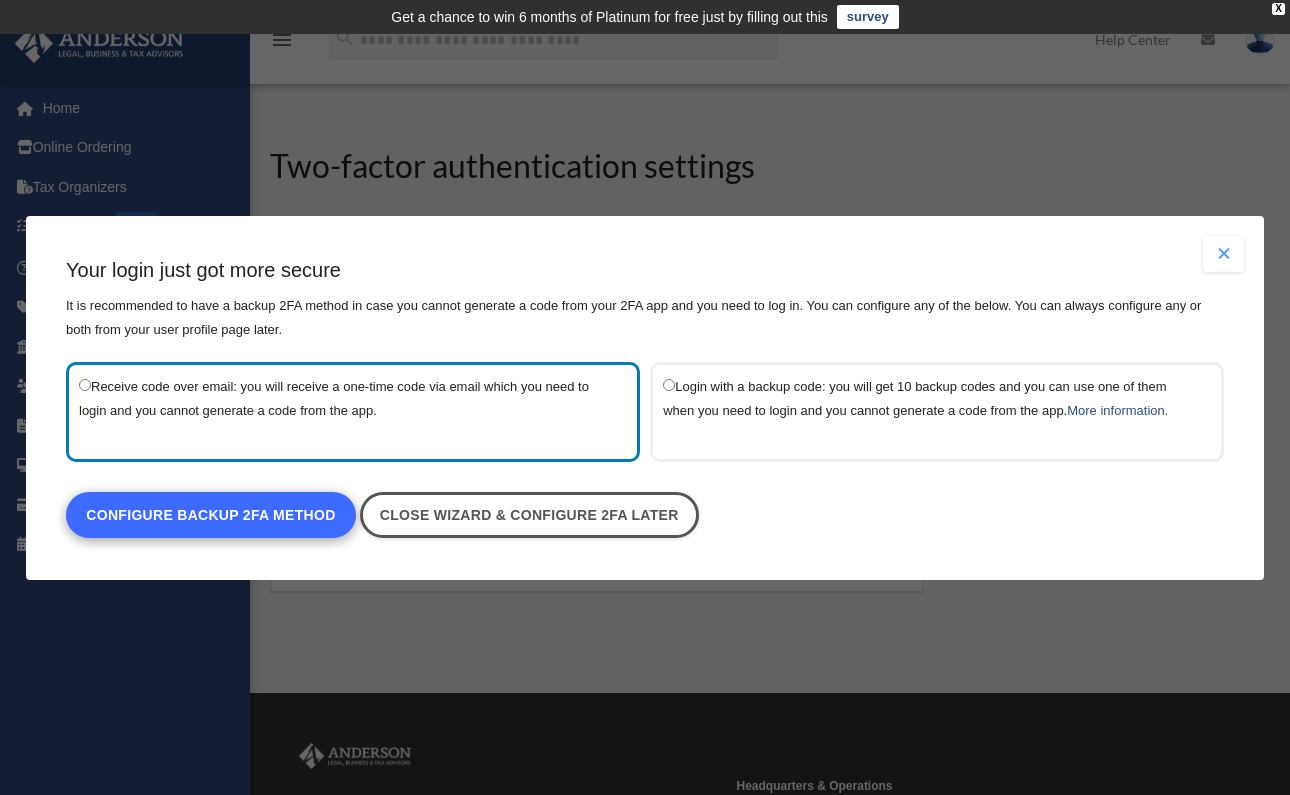click on "Configure backup 2FA method" at bounding box center [211, 515] 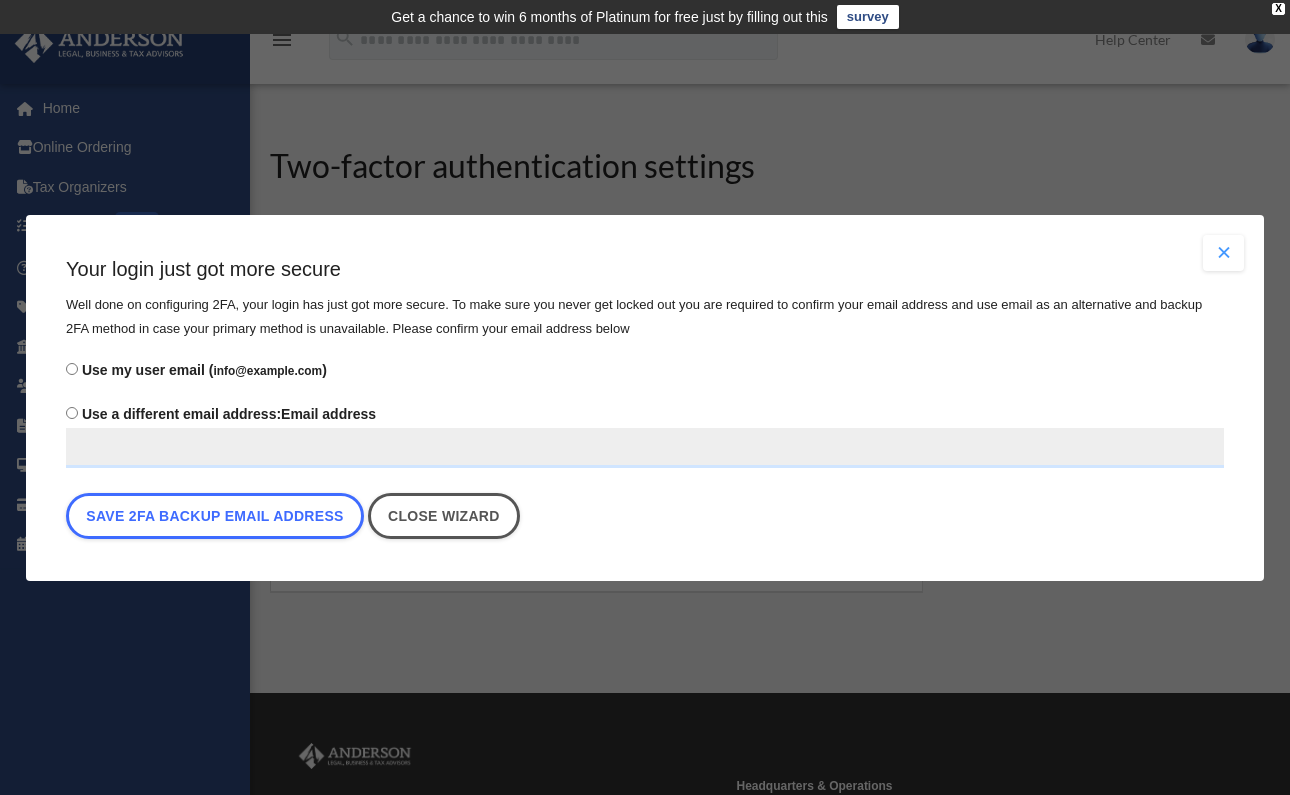 click on "Use a different email address:
Email address" at bounding box center (645, 448) 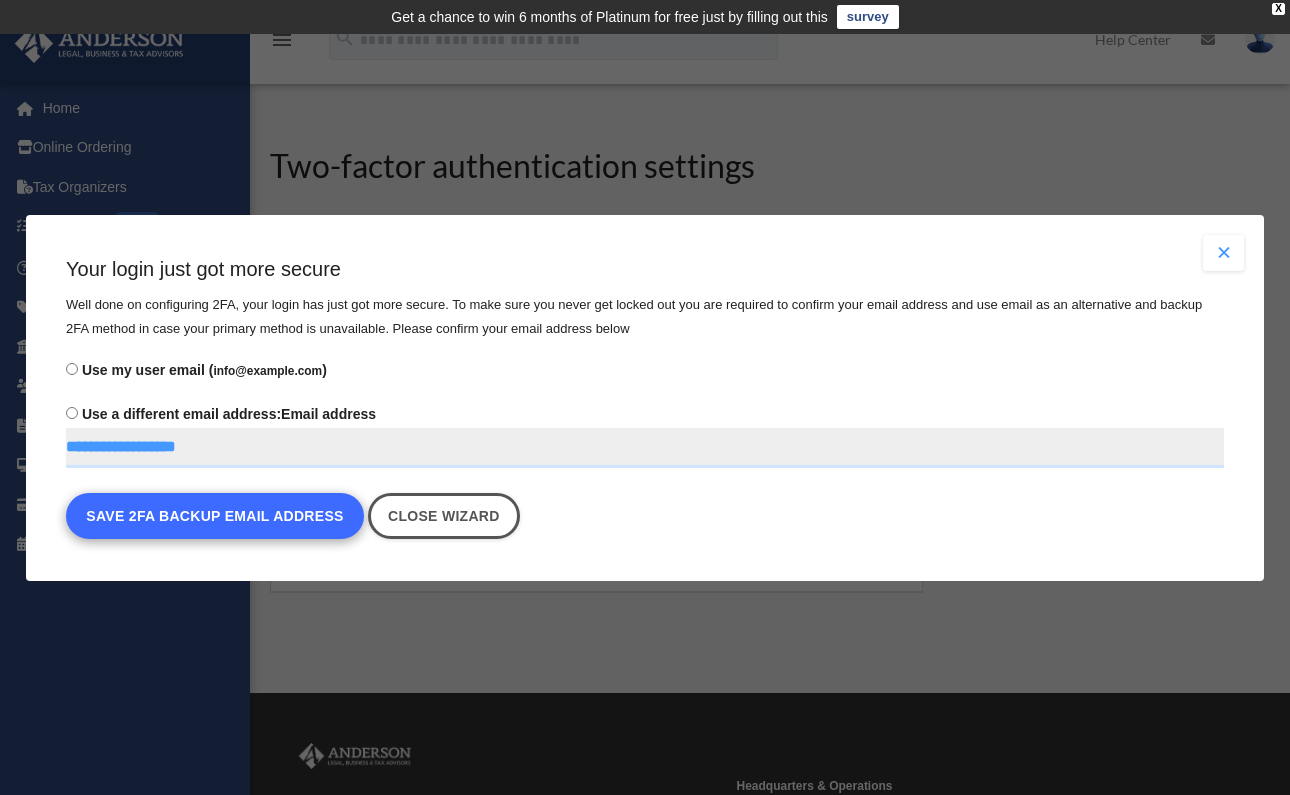 type on "**********" 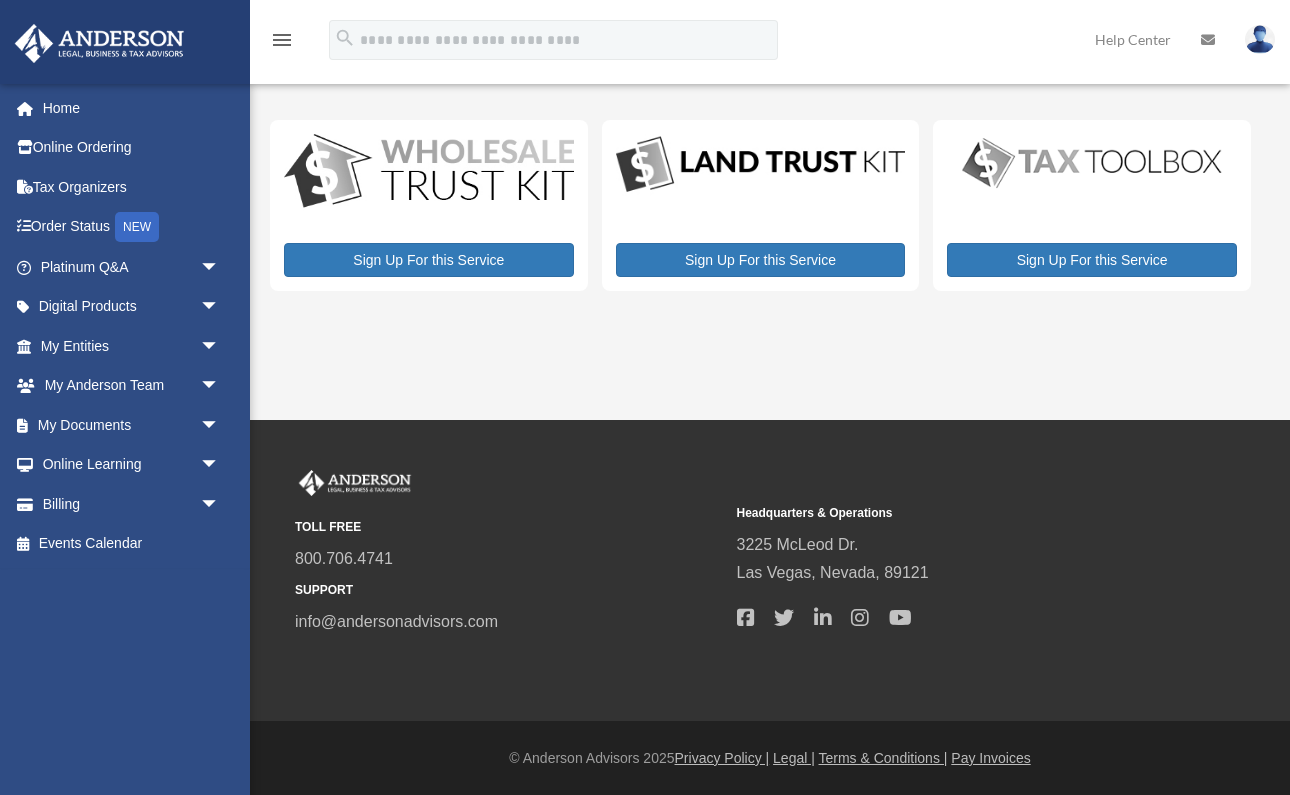 scroll, scrollTop: 0, scrollLeft: 0, axis: both 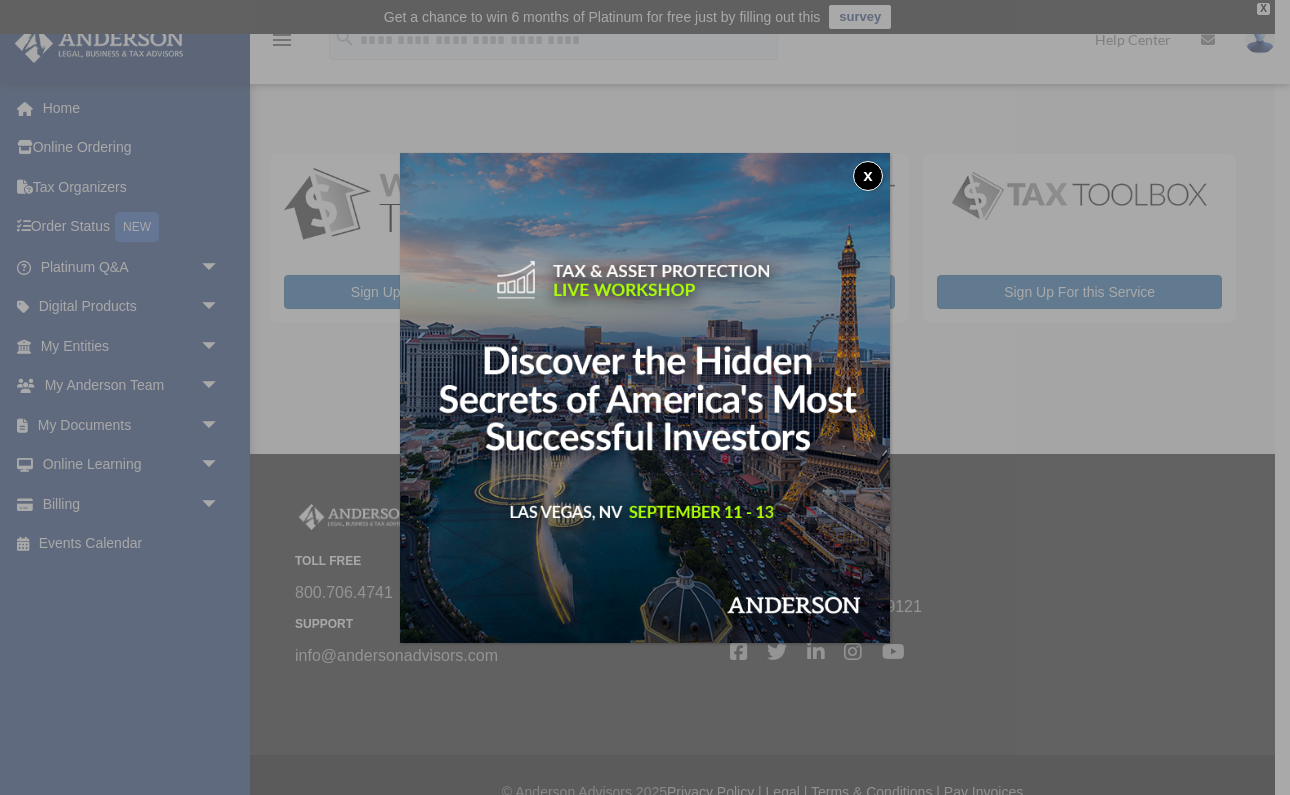 click on "x" at bounding box center [868, 176] 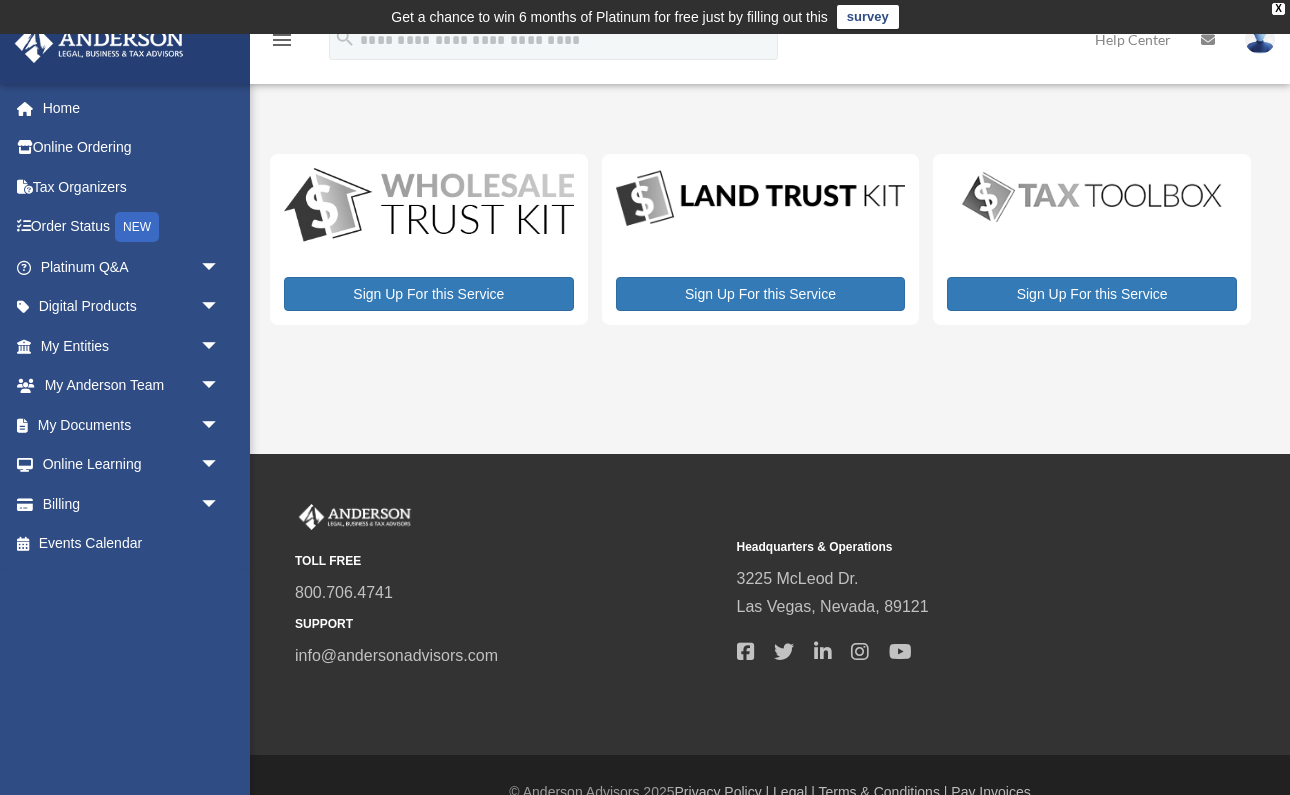 scroll, scrollTop: 0, scrollLeft: 0, axis: both 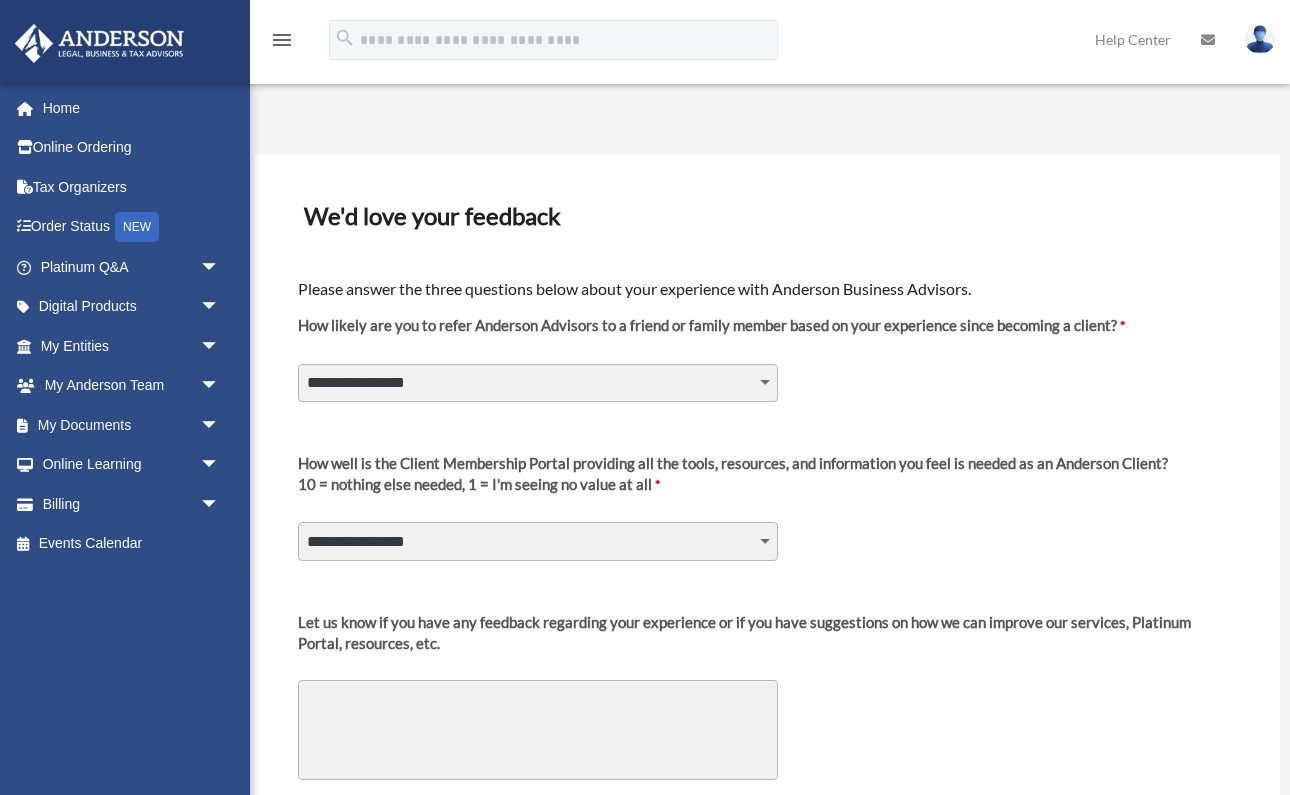 click on "**********" at bounding box center [538, 383] 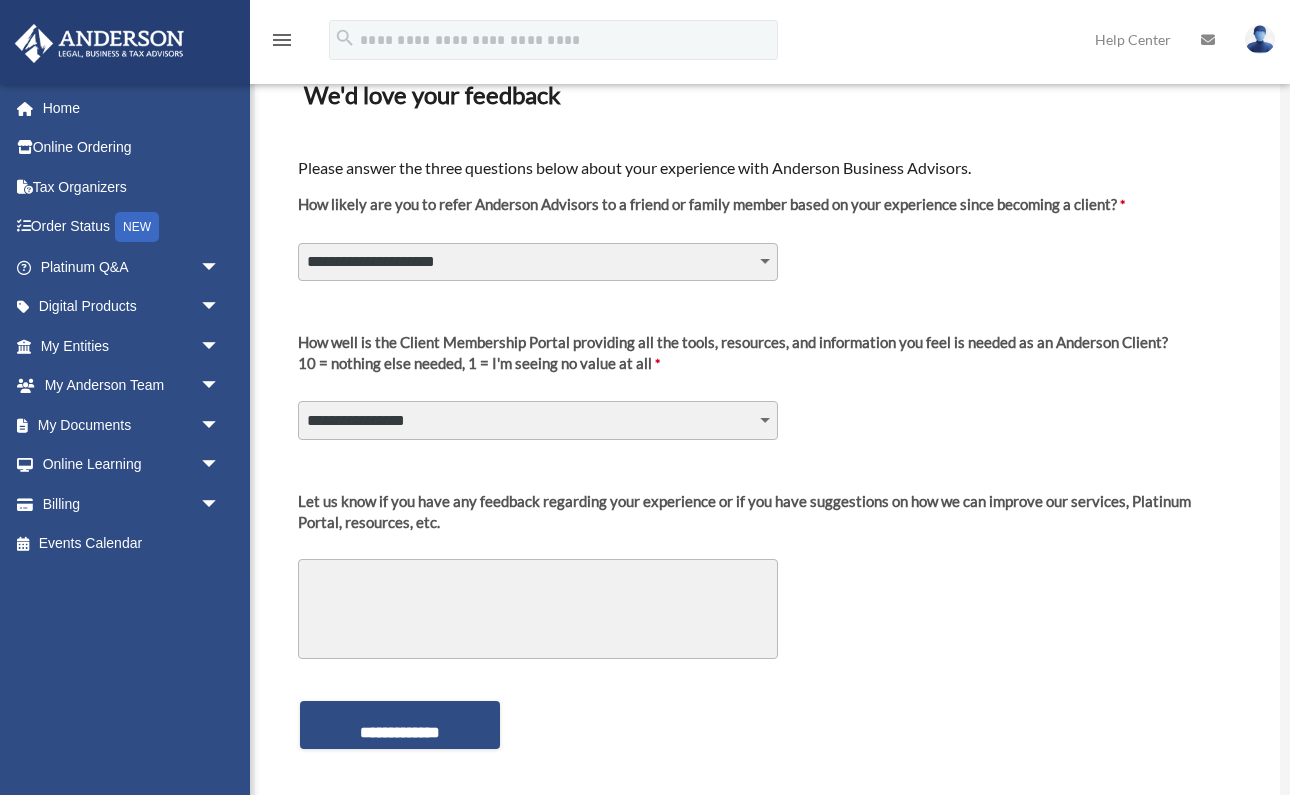 scroll, scrollTop: 142, scrollLeft: 0, axis: vertical 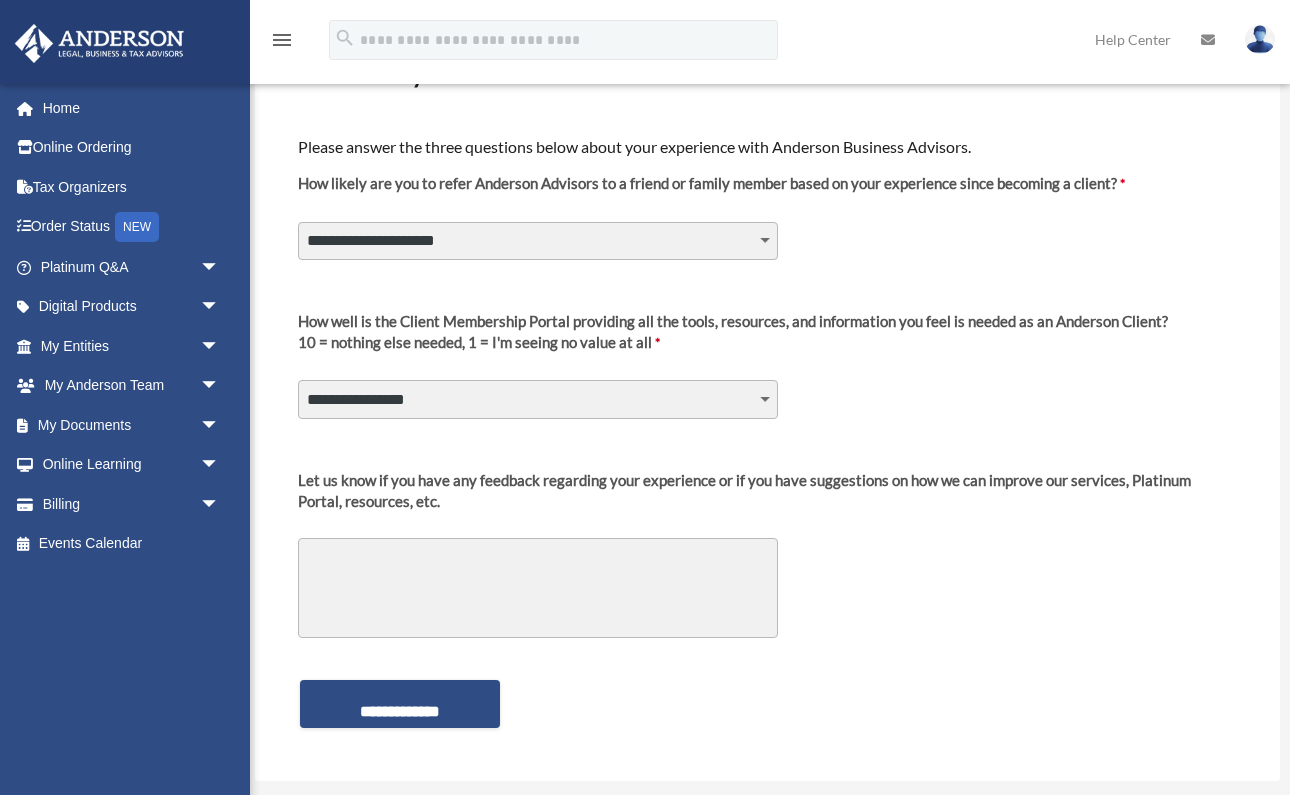 click on "**********" at bounding box center (538, 399) 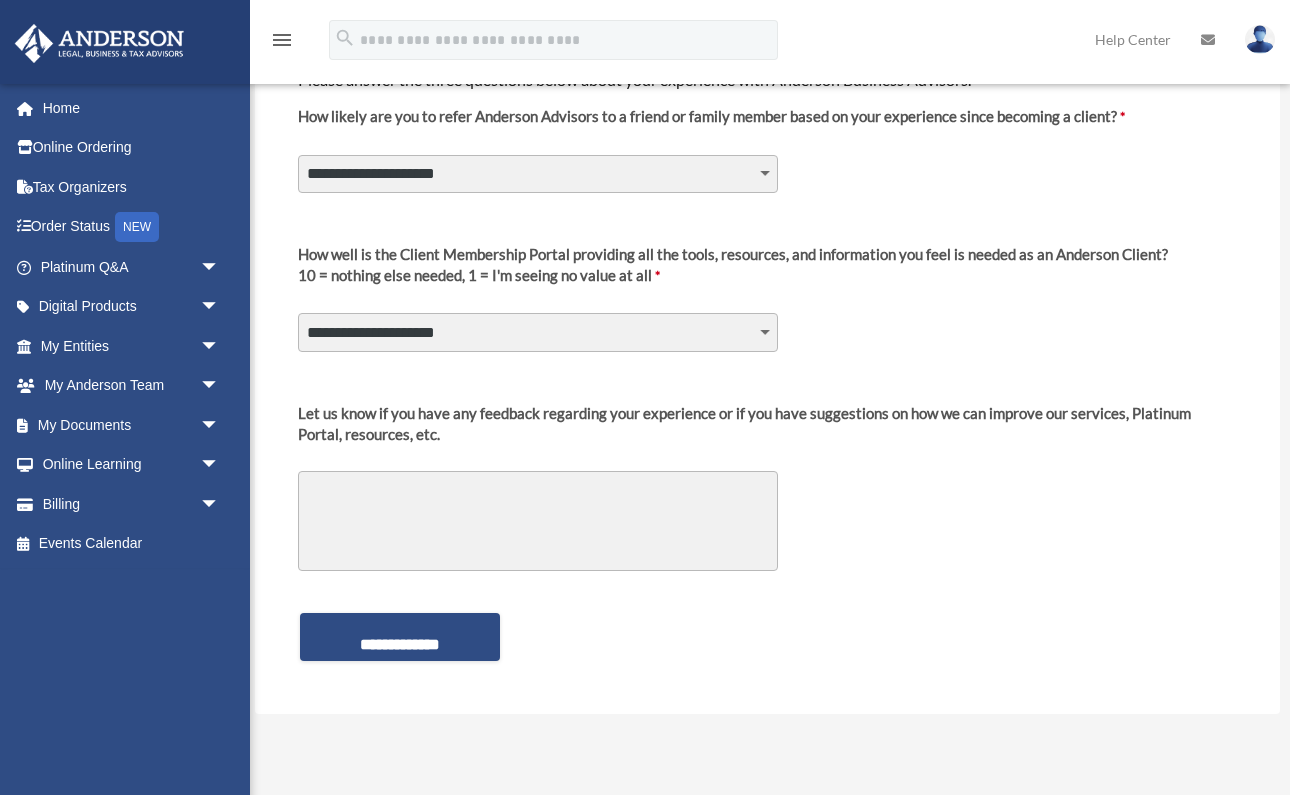 scroll, scrollTop: 229, scrollLeft: 0, axis: vertical 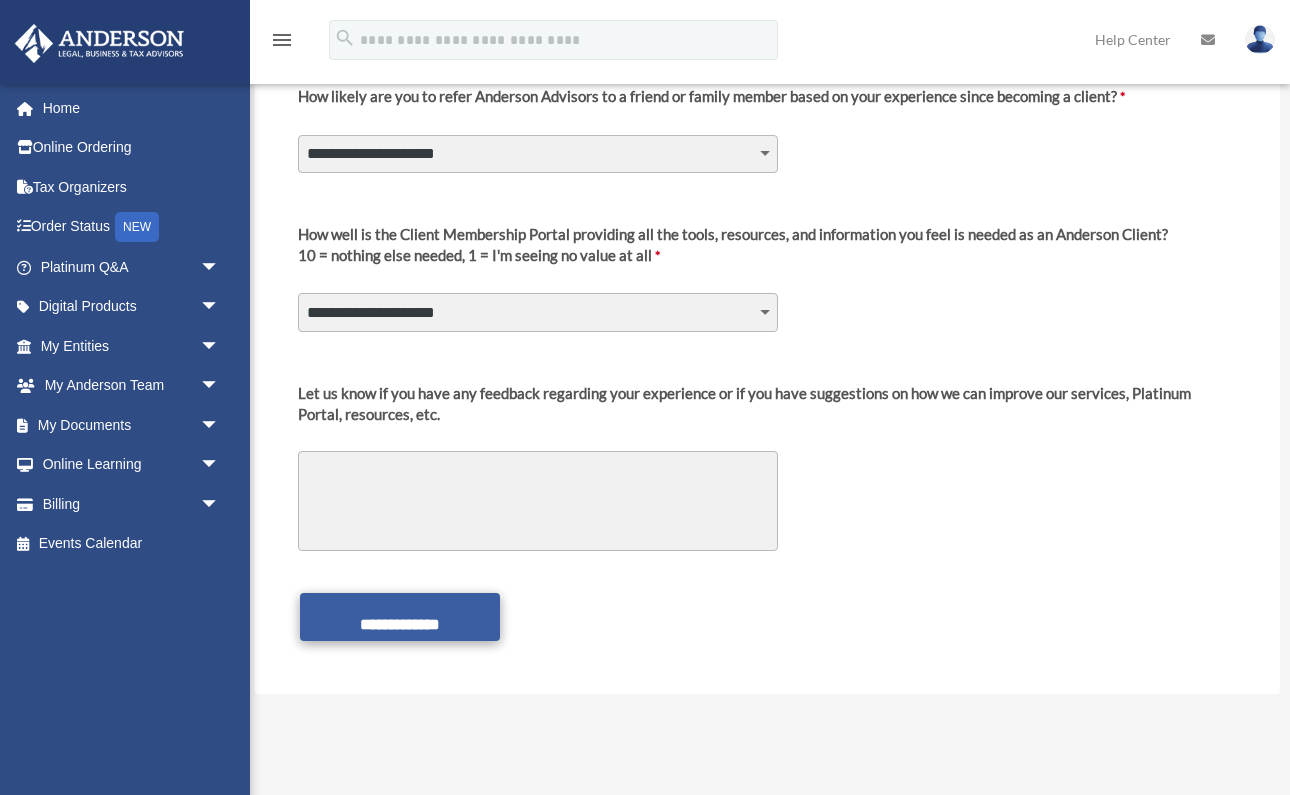 click on "**********" at bounding box center [400, 617] 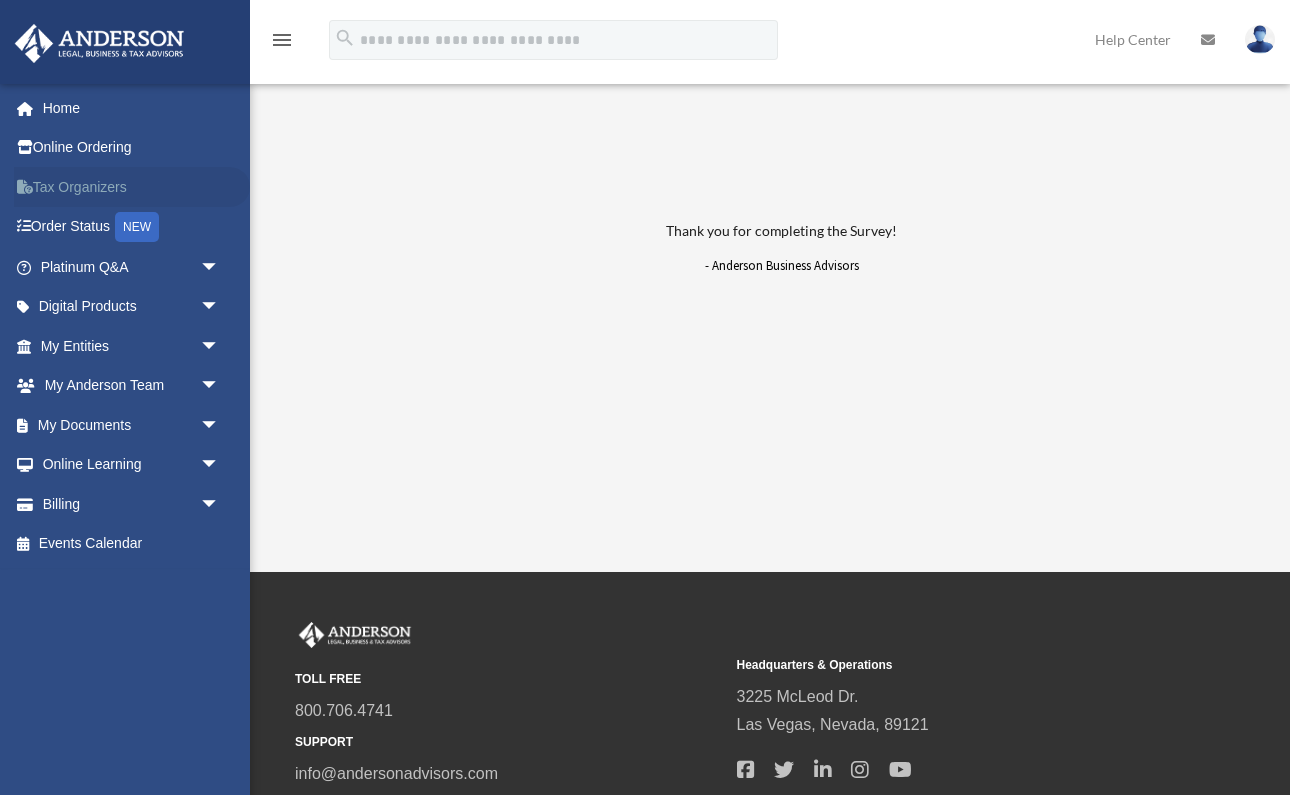 scroll, scrollTop: 0, scrollLeft: 0, axis: both 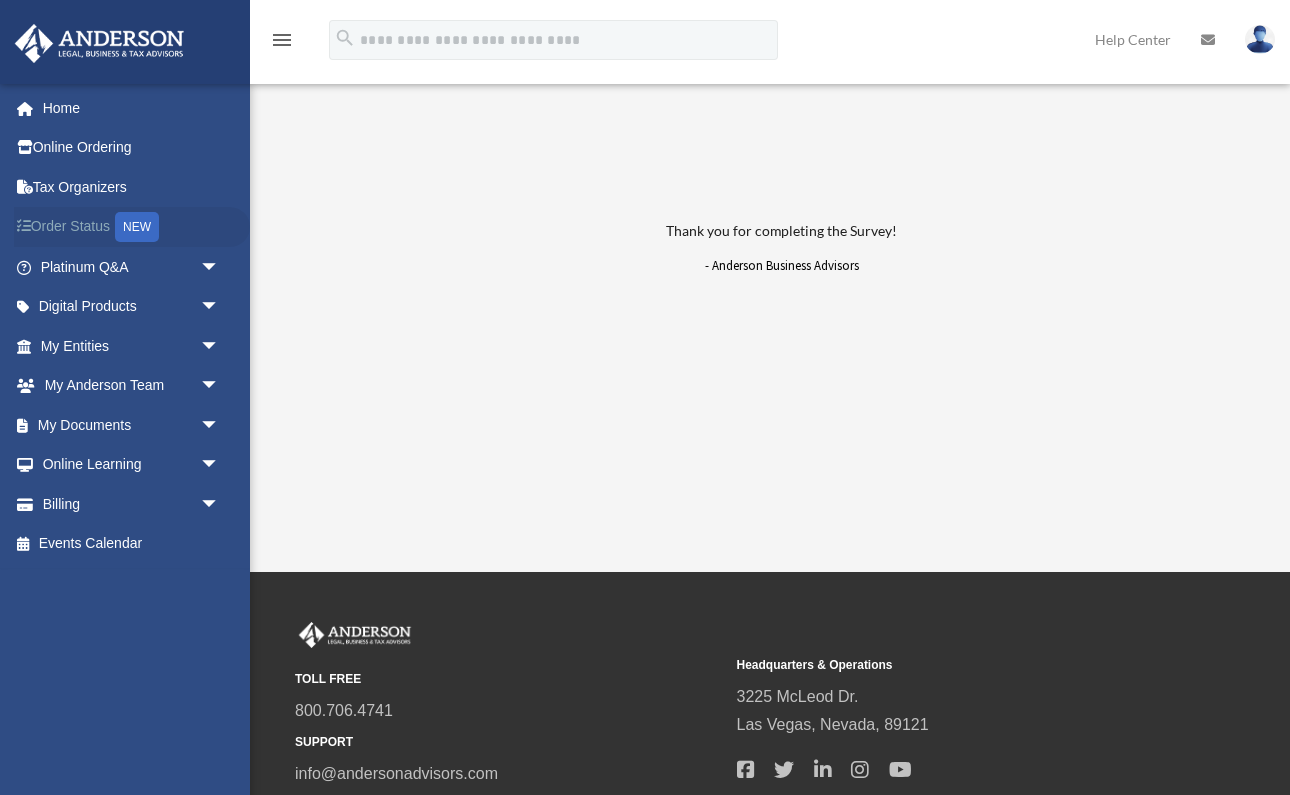 click on "Order Status  NEW" at bounding box center [132, 227] 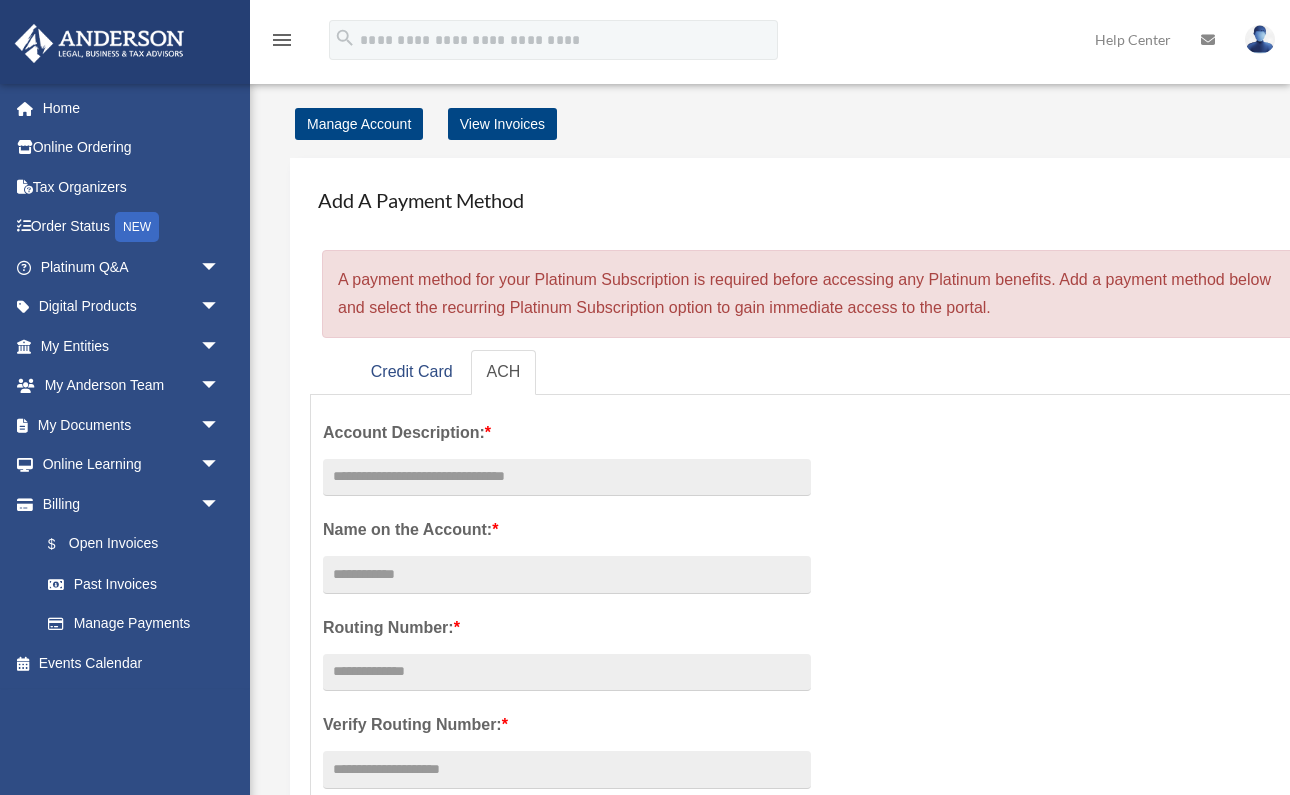 scroll, scrollTop: 0, scrollLeft: 0, axis: both 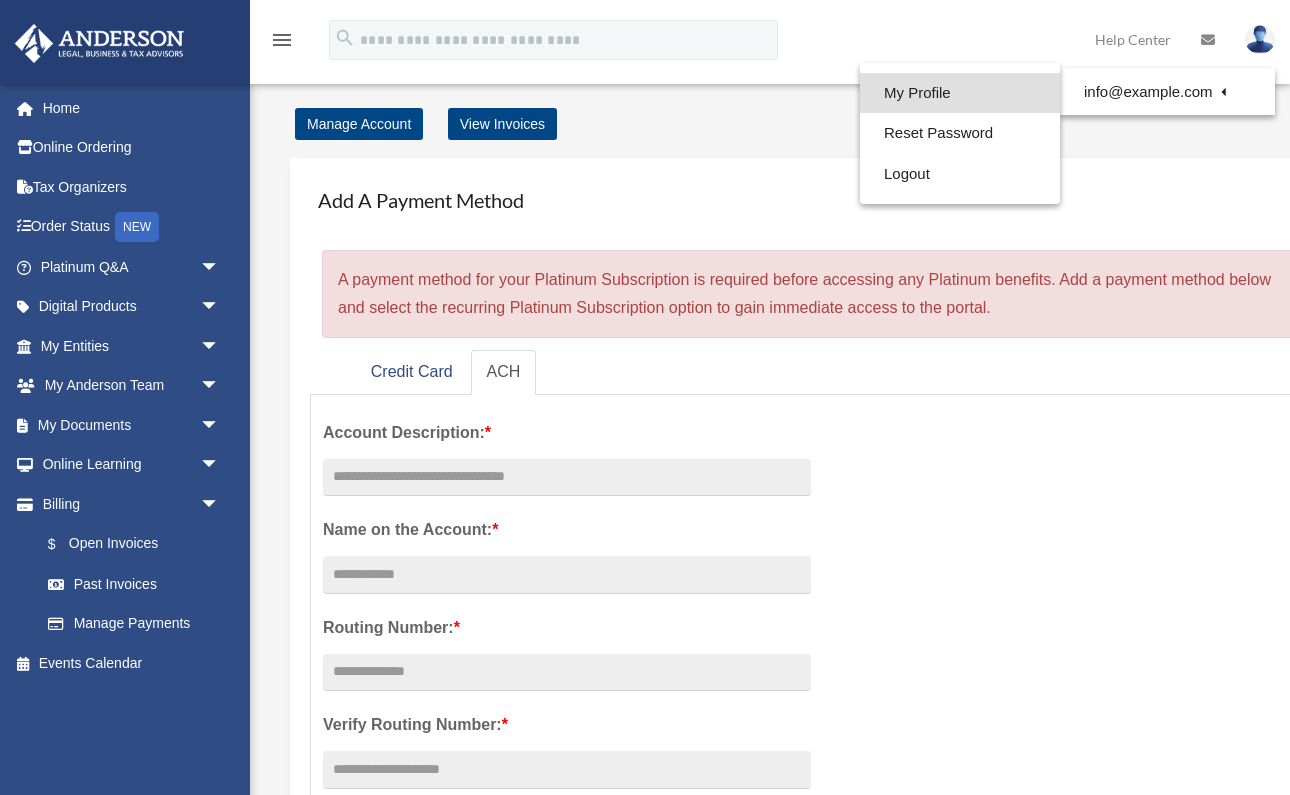 click on "My Profile" at bounding box center (960, 93) 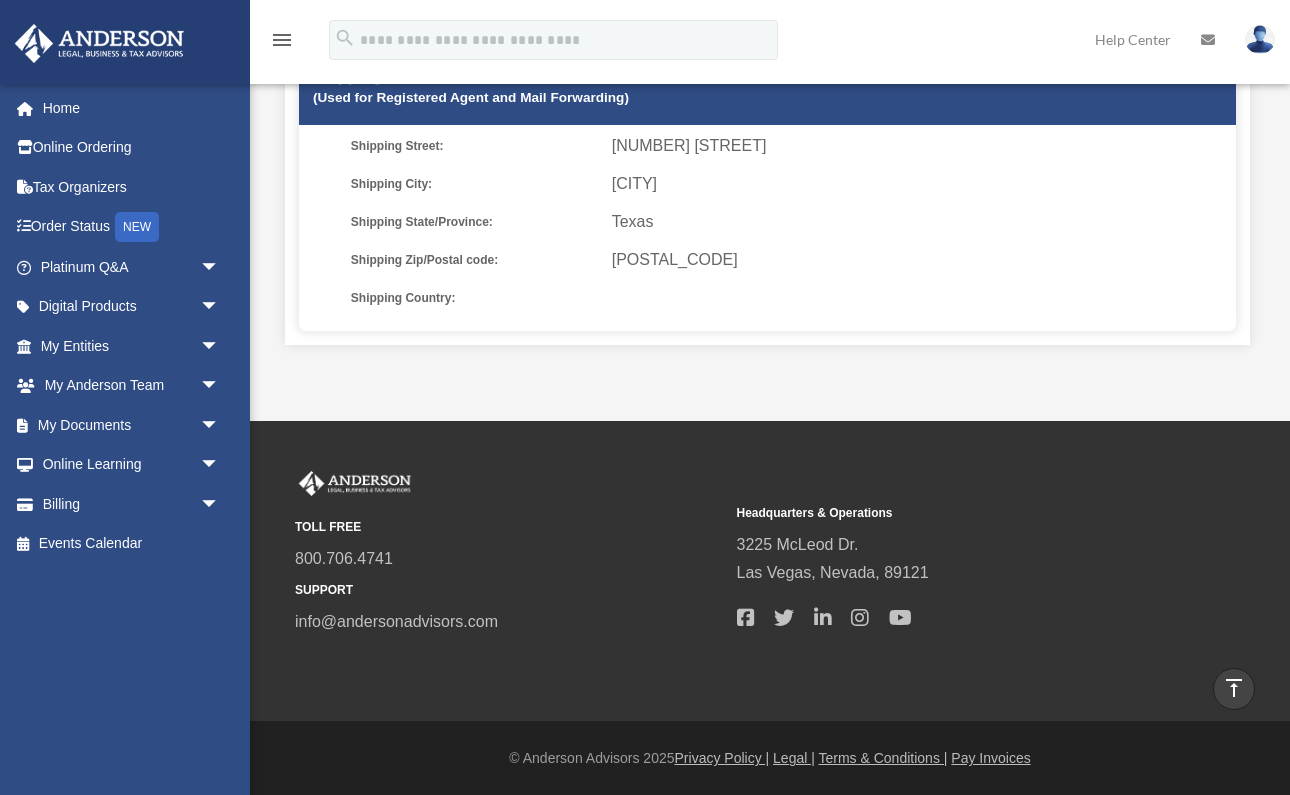 scroll, scrollTop: 627, scrollLeft: 0, axis: vertical 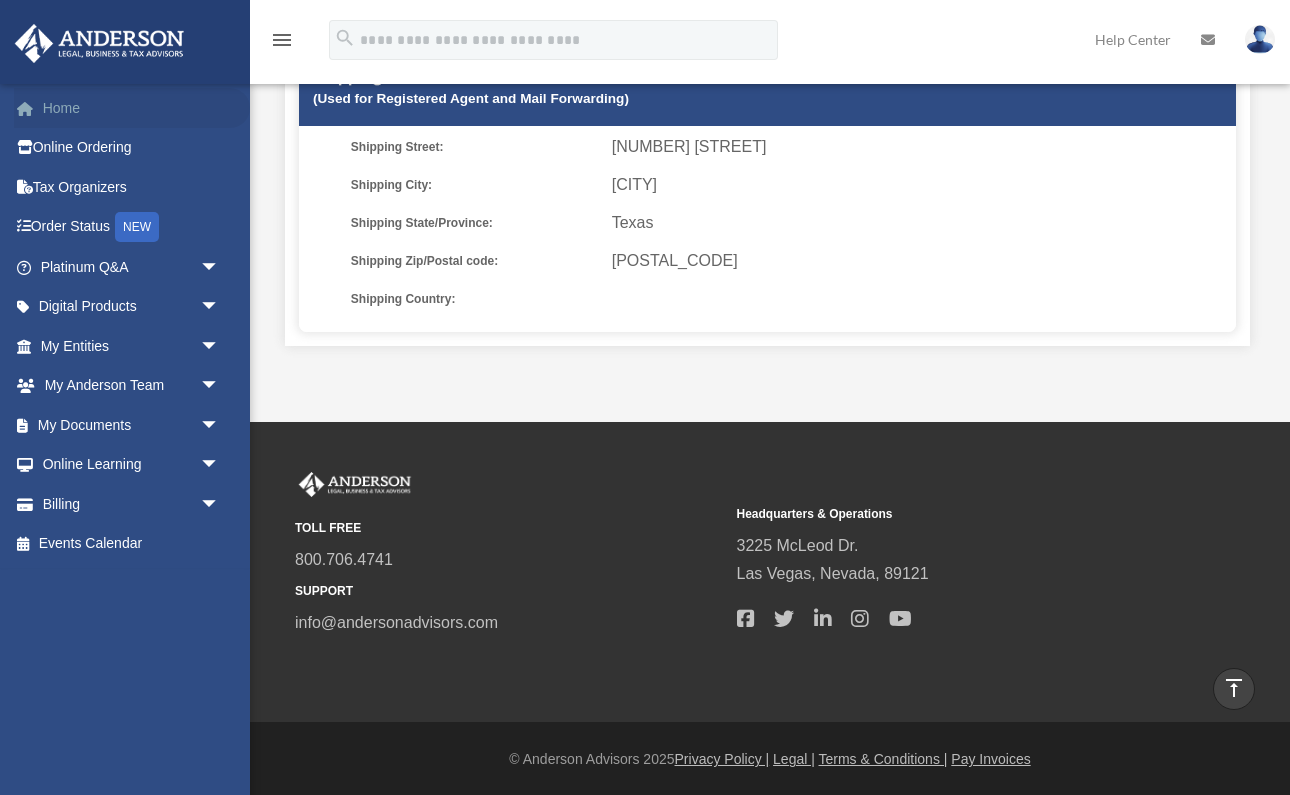 click on "Home" at bounding box center [132, 108] 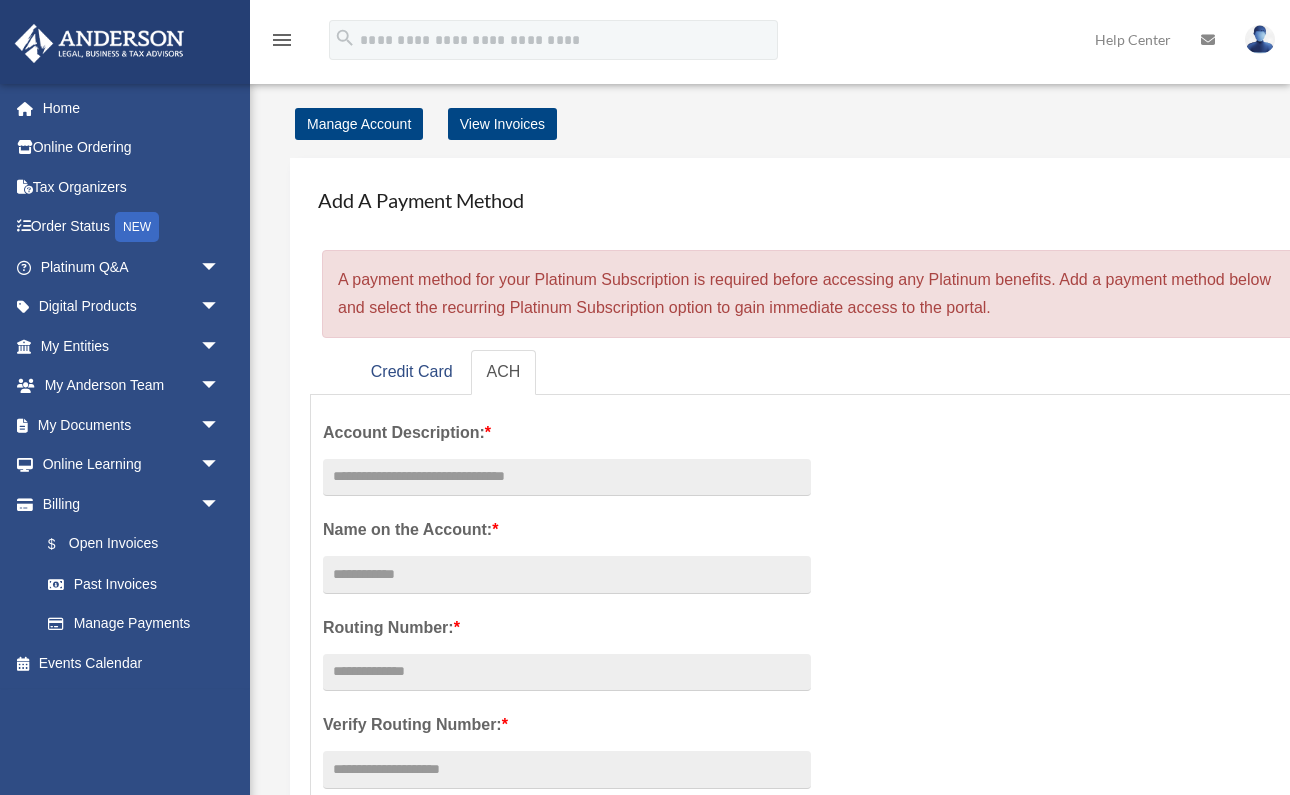 scroll, scrollTop: 0, scrollLeft: 0, axis: both 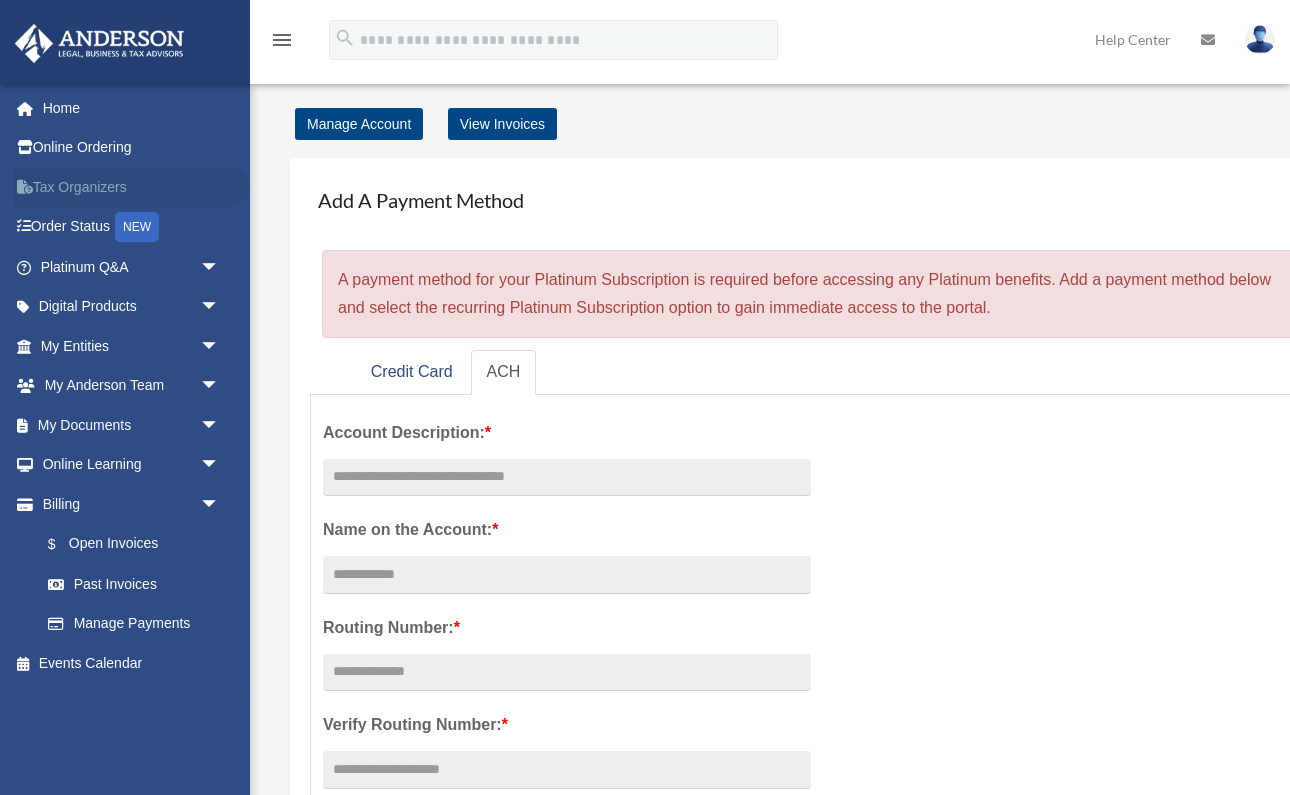 click on "Tax Organizers" at bounding box center [132, 187] 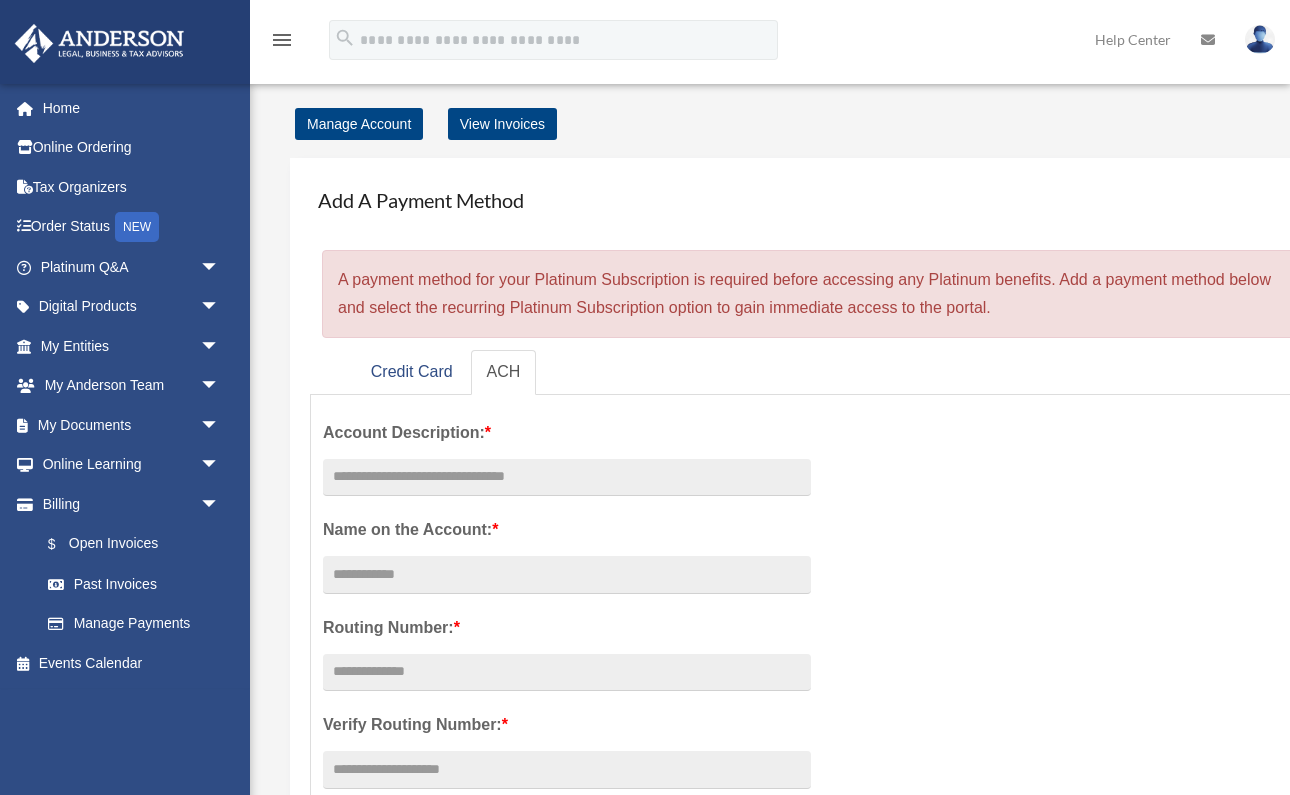 scroll, scrollTop: 0, scrollLeft: 0, axis: both 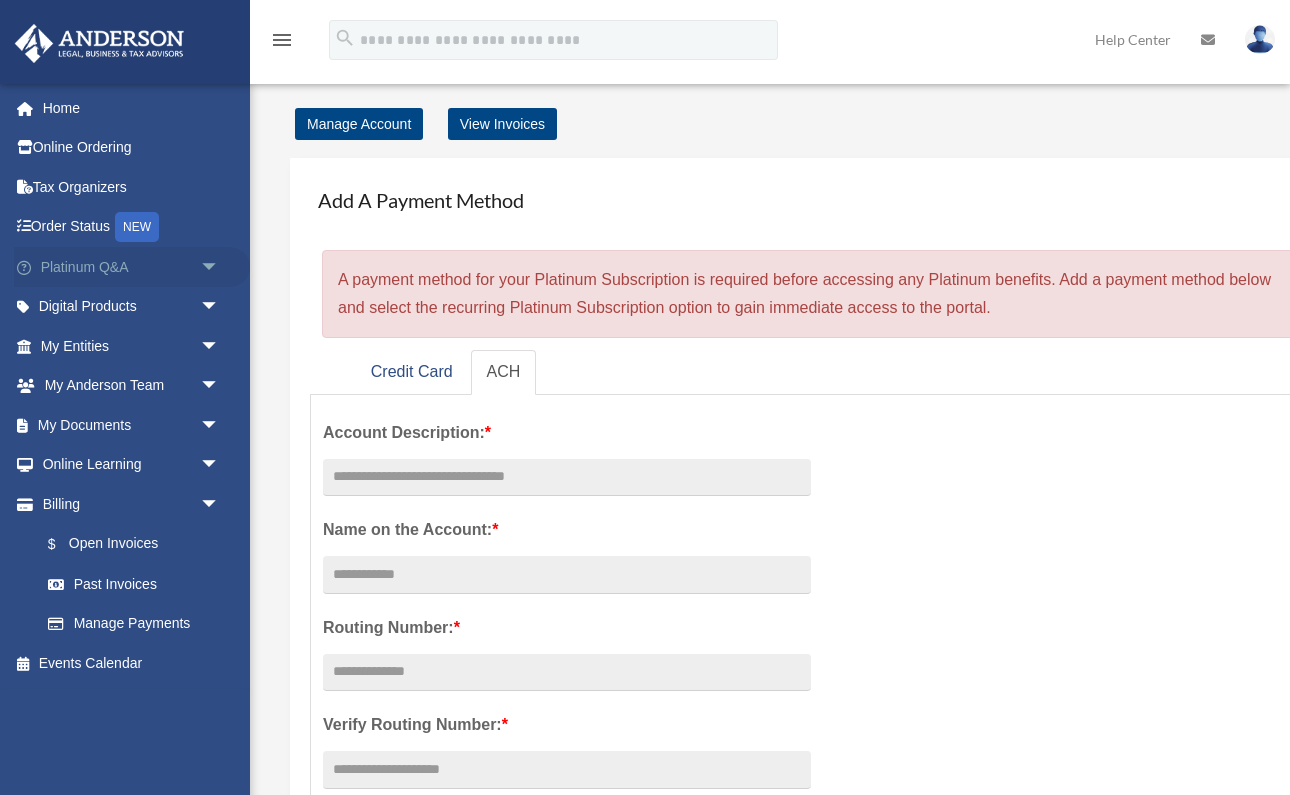 click on "arrow_drop_down" at bounding box center [220, 267] 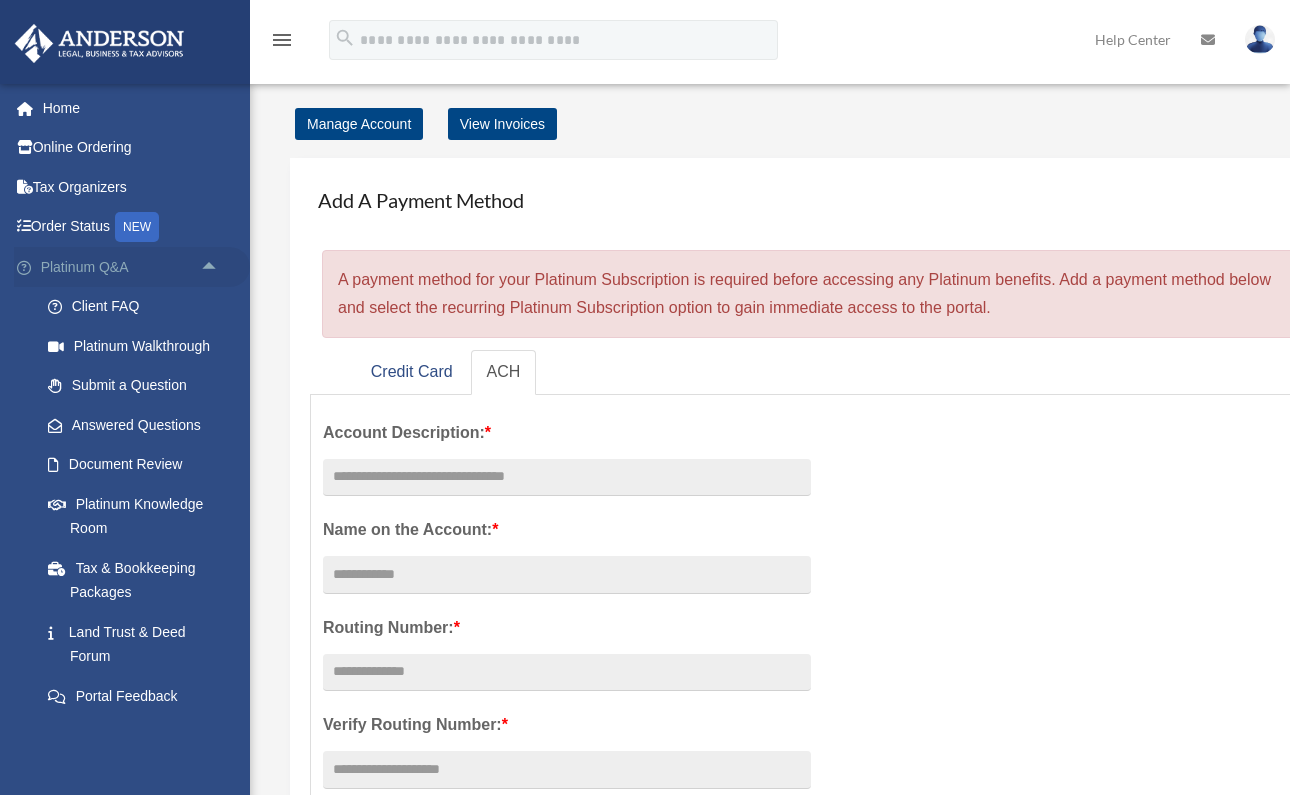 click on "arrow_drop_up" at bounding box center [220, 267] 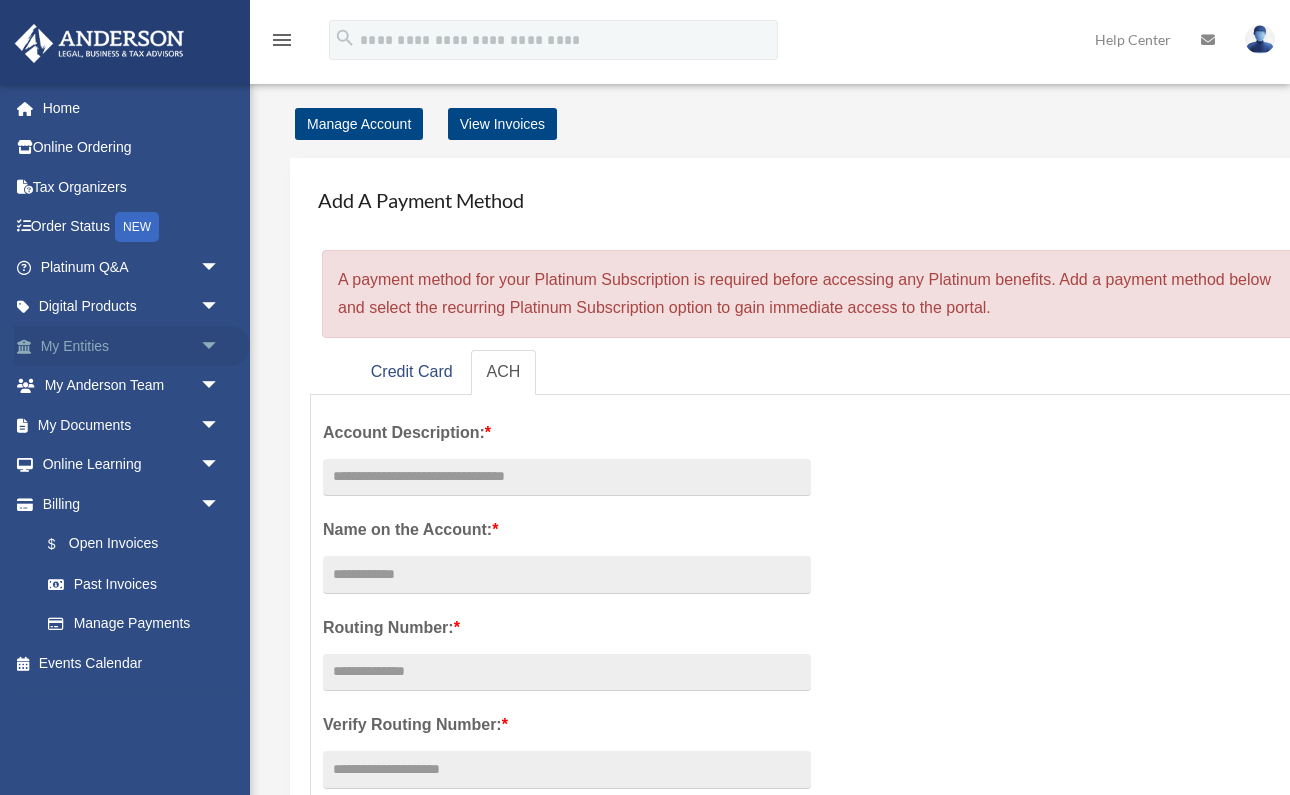click on "arrow_drop_down" at bounding box center (220, 346) 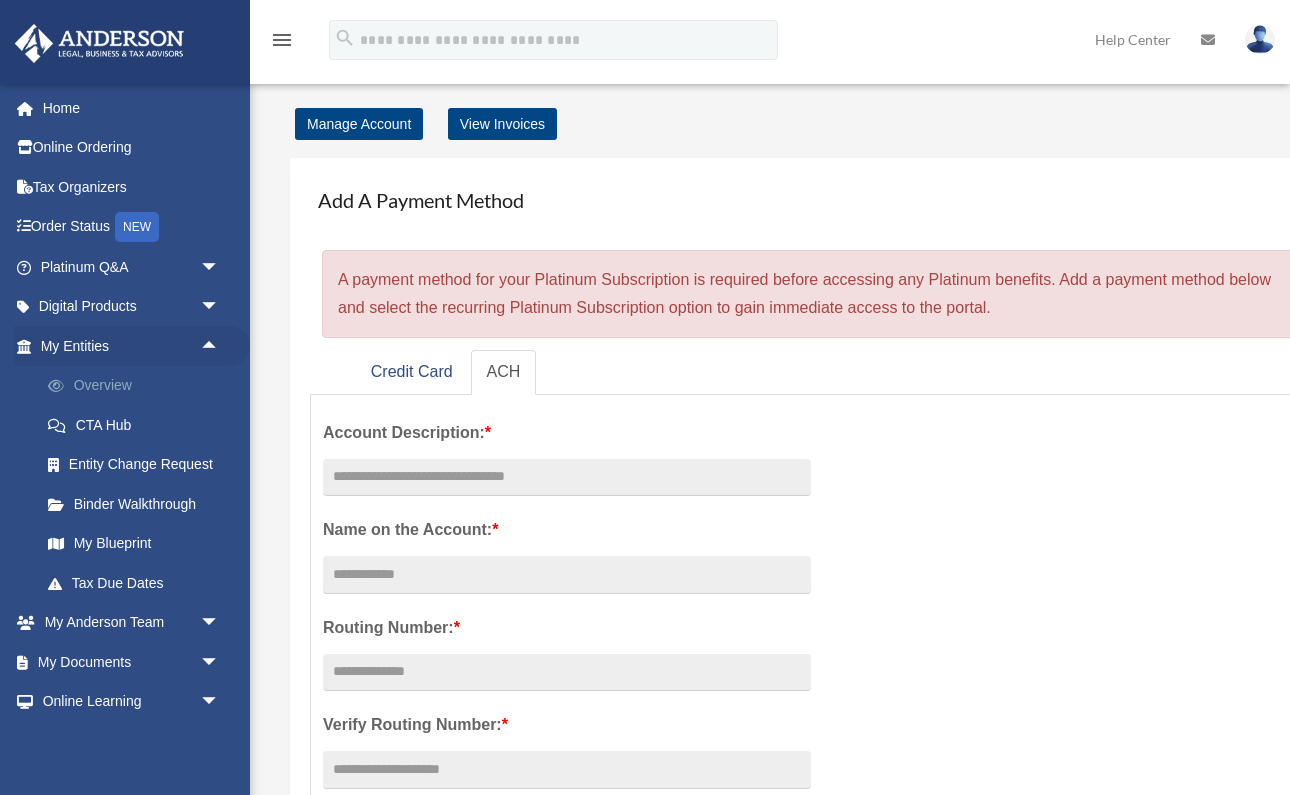 click on "Overview" at bounding box center (139, 386) 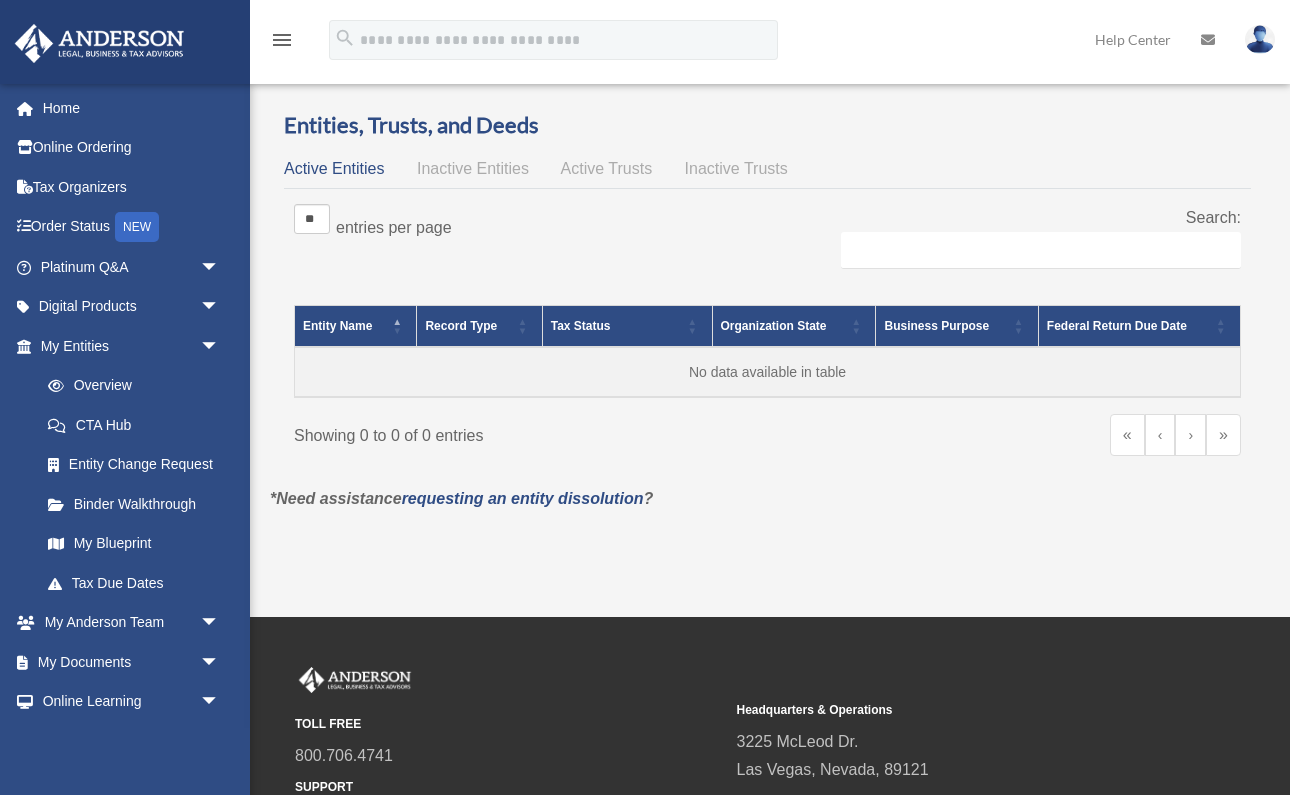 scroll, scrollTop: 0, scrollLeft: 0, axis: both 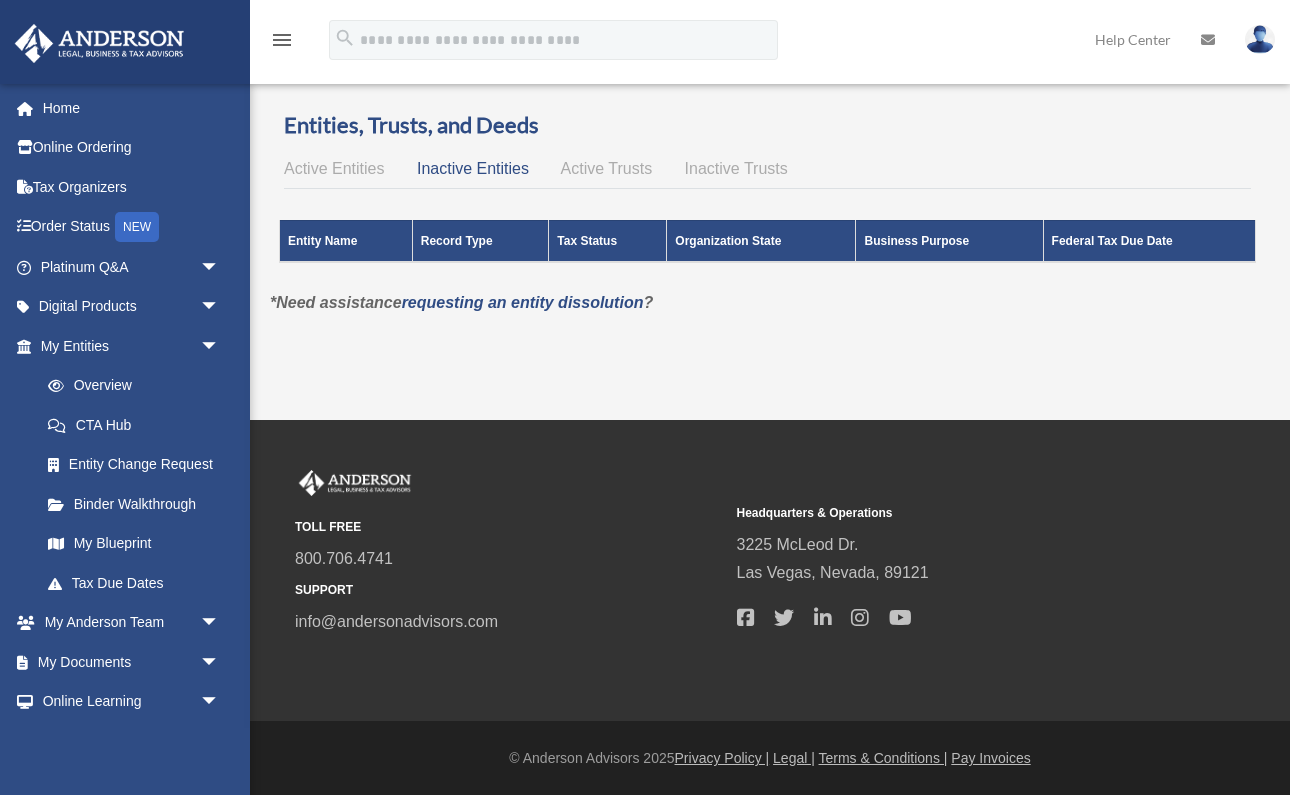 click on "Active Trusts" at bounding box center [607, 168] 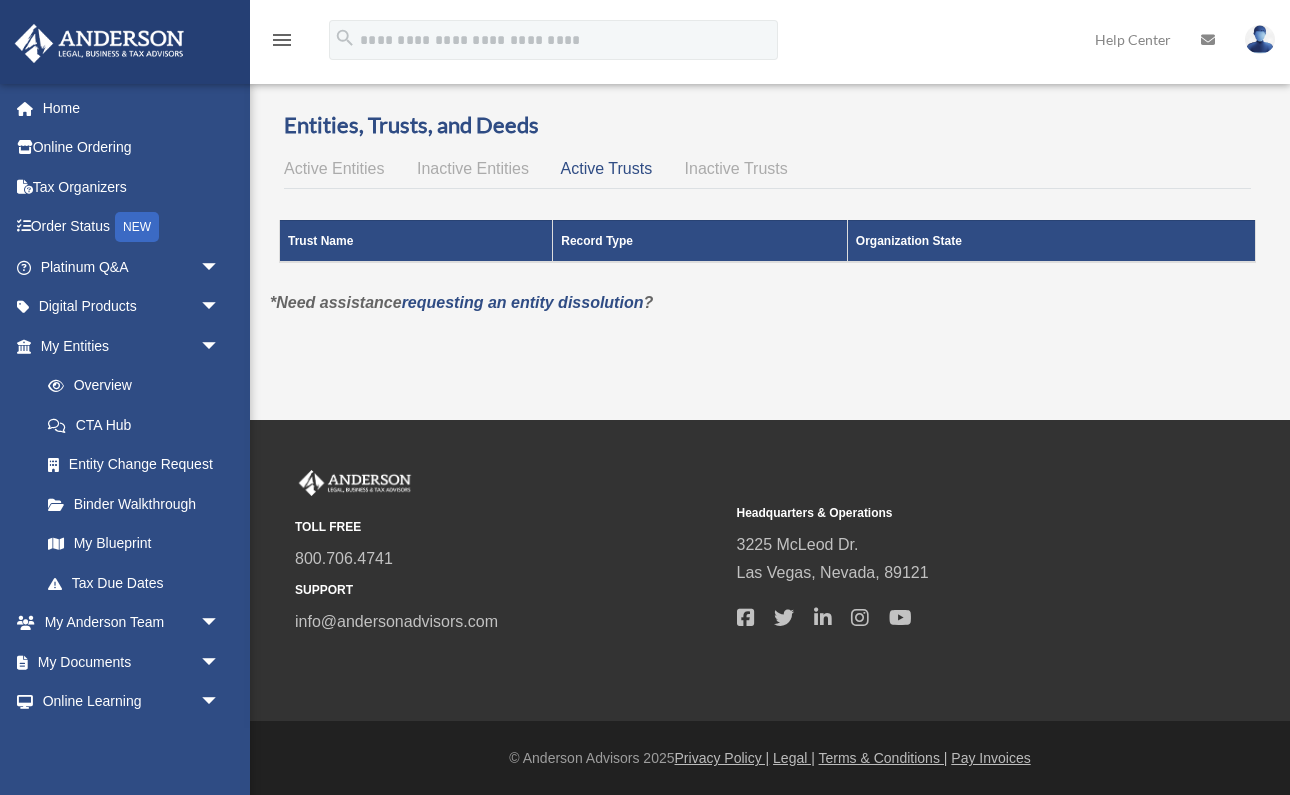 click on "Inactive Trusts" at bounding box center (736, 168) 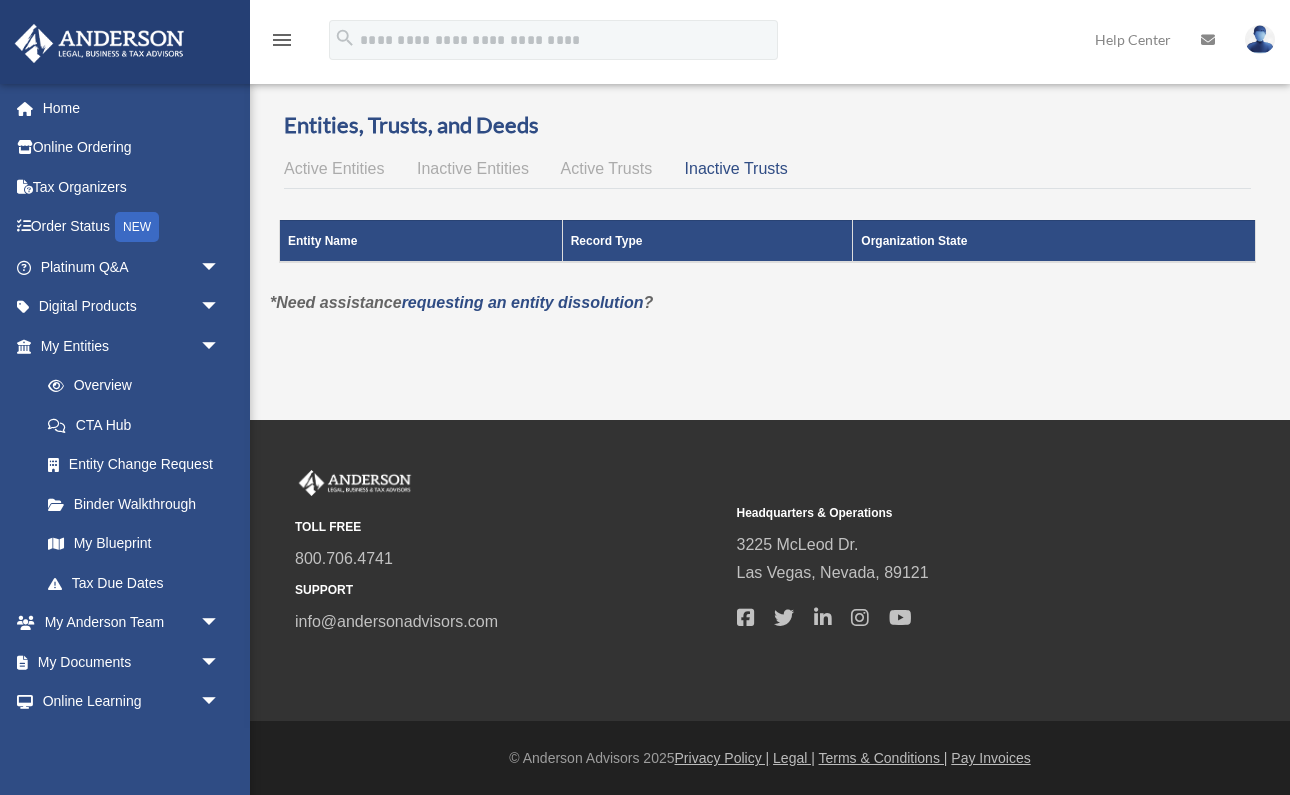 click on "Active Trusts" at bounding box center (607, 168) 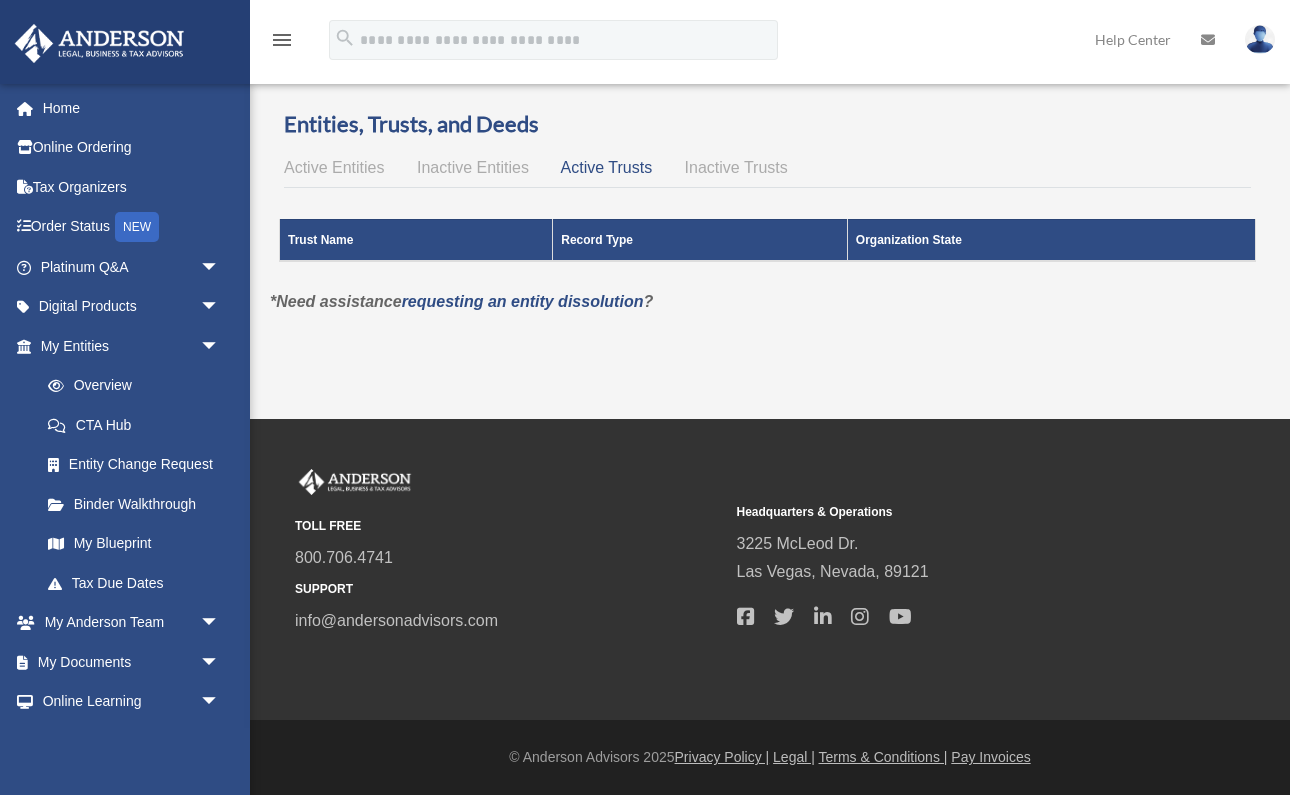 scroll, scrollTop: 0, scrollLeft: 0, axis: both 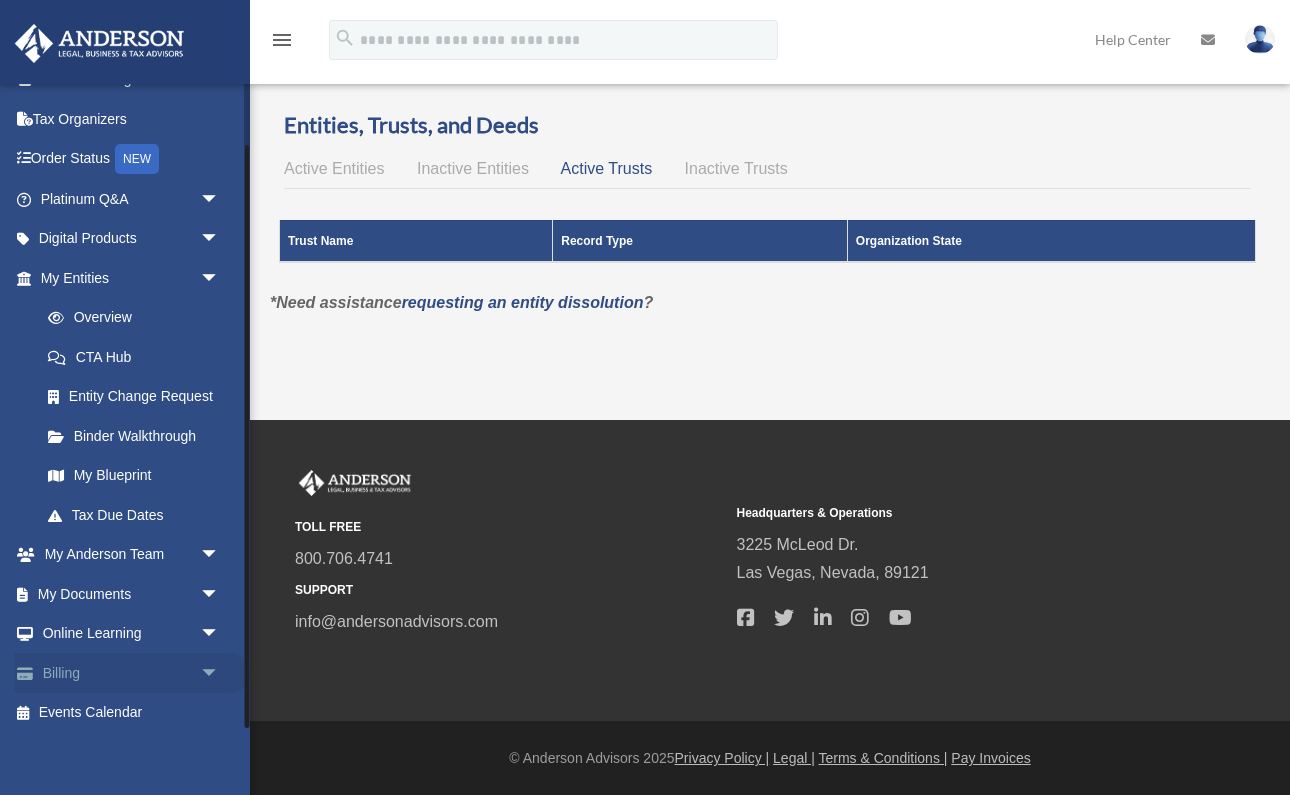 click on "Billing arrow_drop_down" at bounding box center [132, 673] 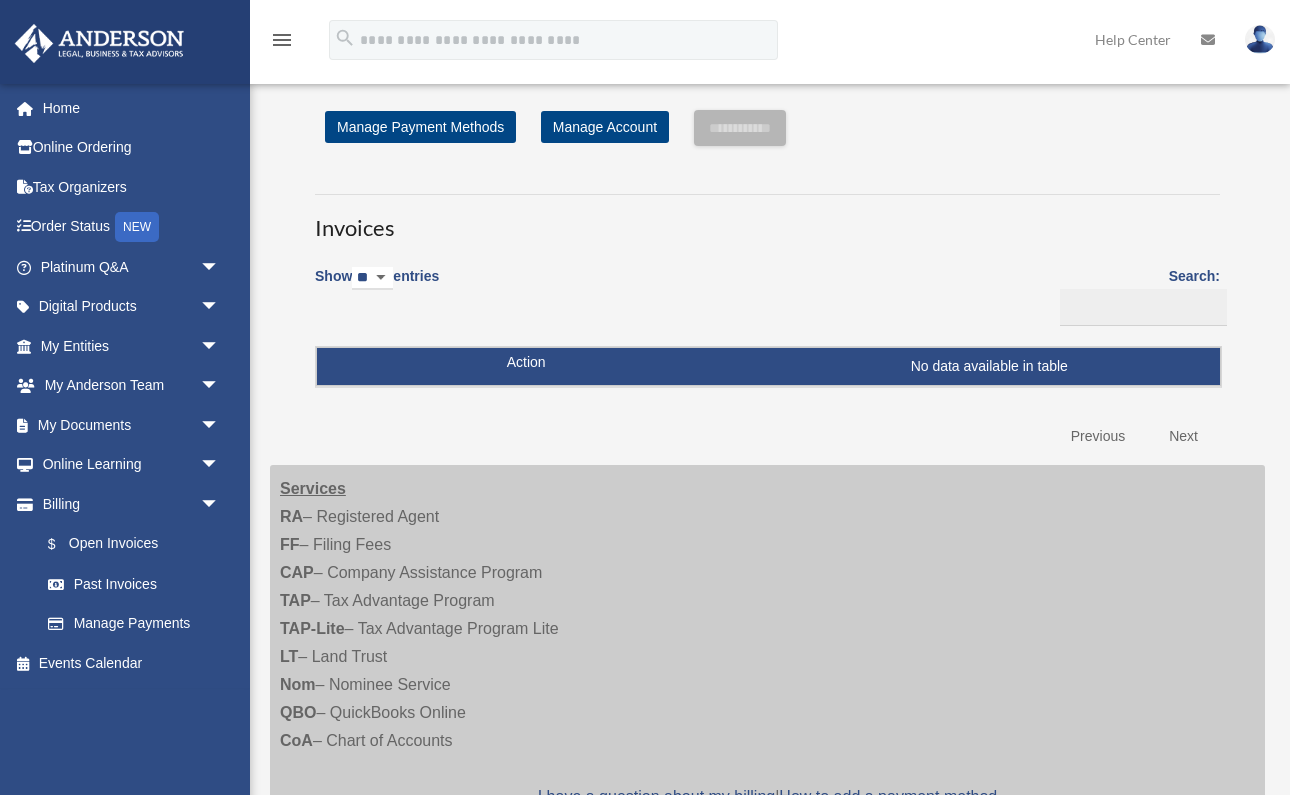 scroll, scrollTop: 0, scrollLeft: 0, axis: both 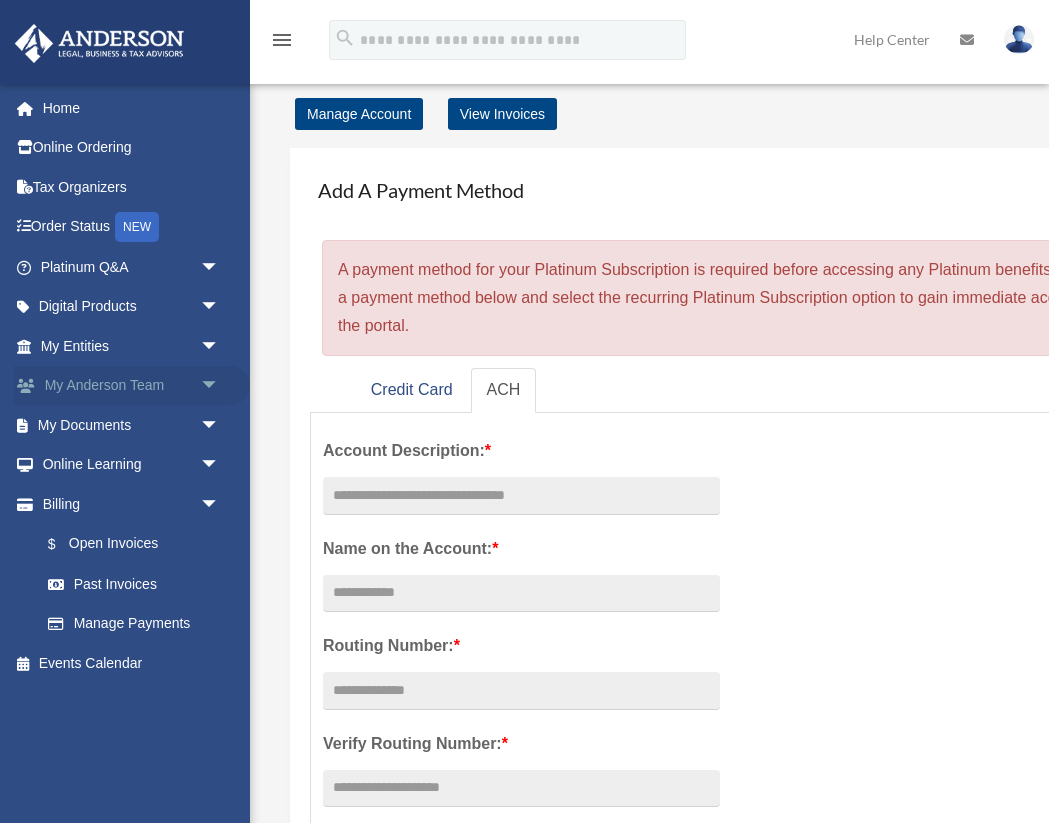 click on "arrow_drop_down" at bounding box center [220, 386] 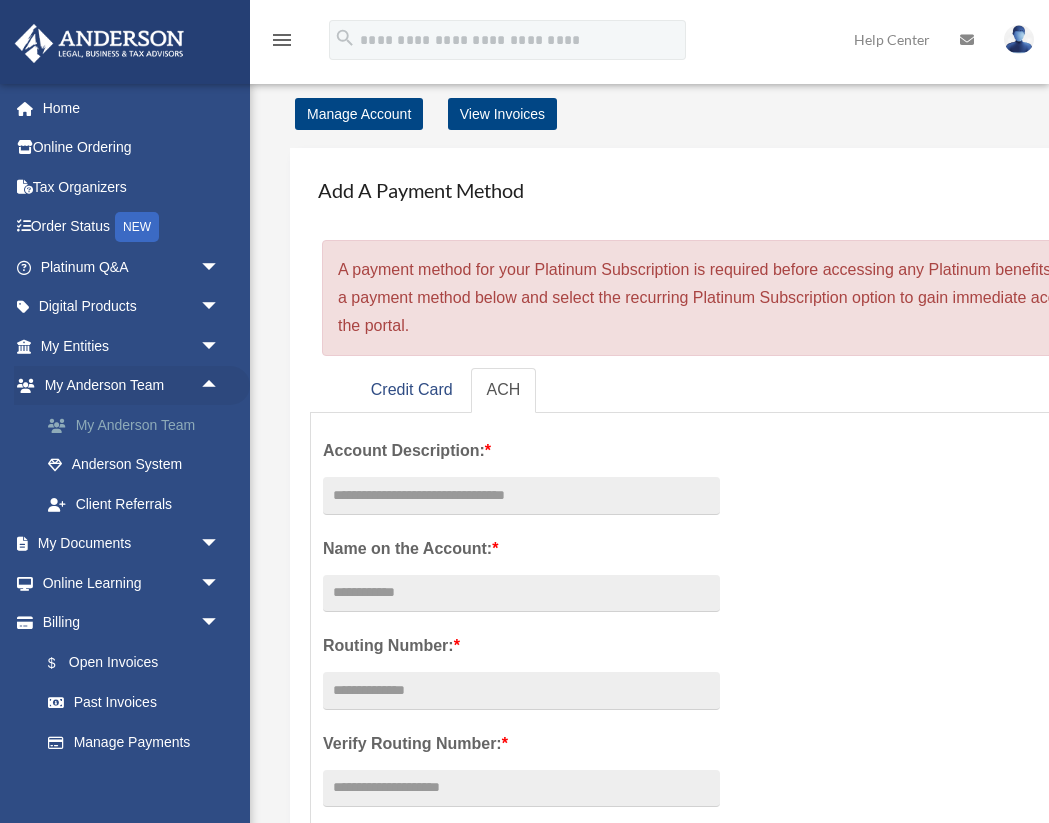 click on "My Anderson Team" at bounding box center (139, 425) 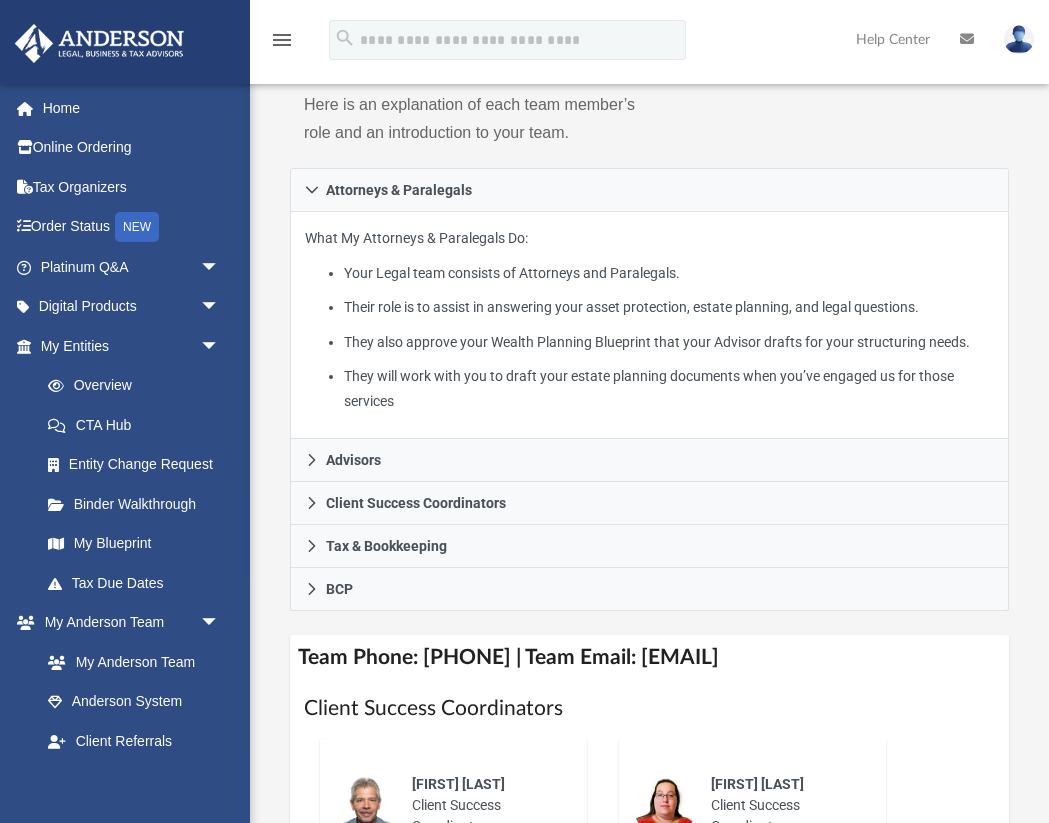 scroll, scrollTop: 358, scrollLeft: 0, axis: vertical 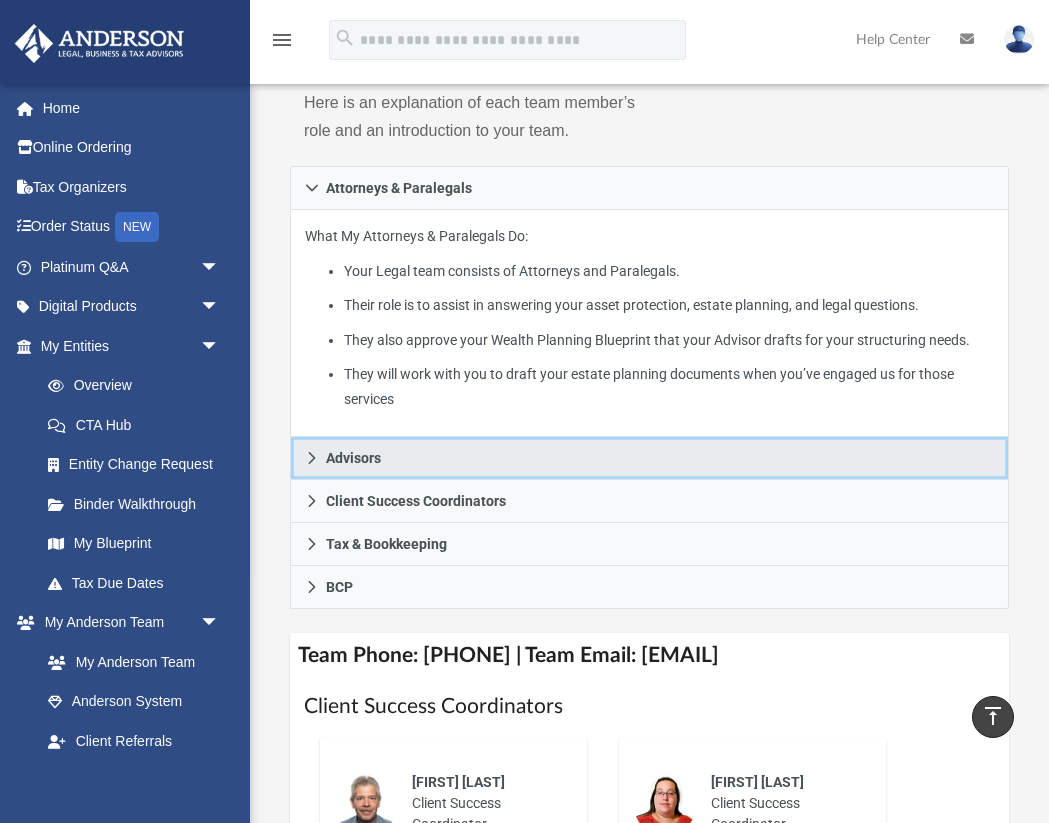 click 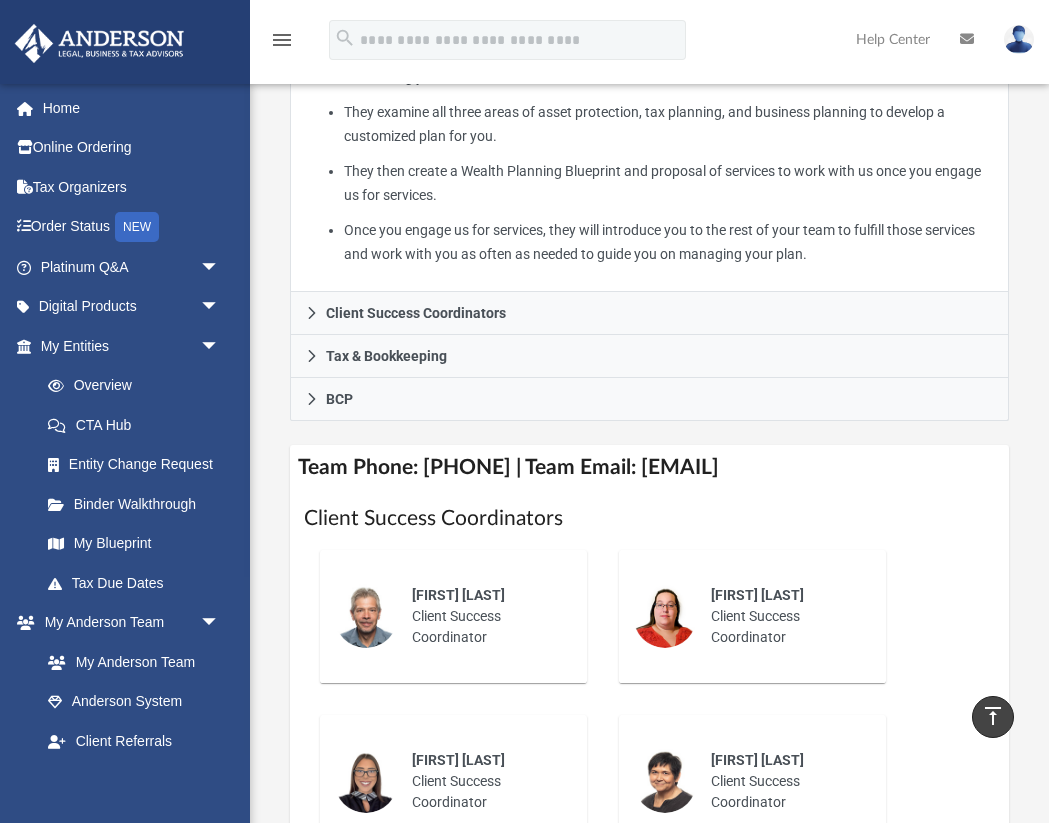 scroll, scrollTop: 610, scrollLeft: 0, axis: vertical 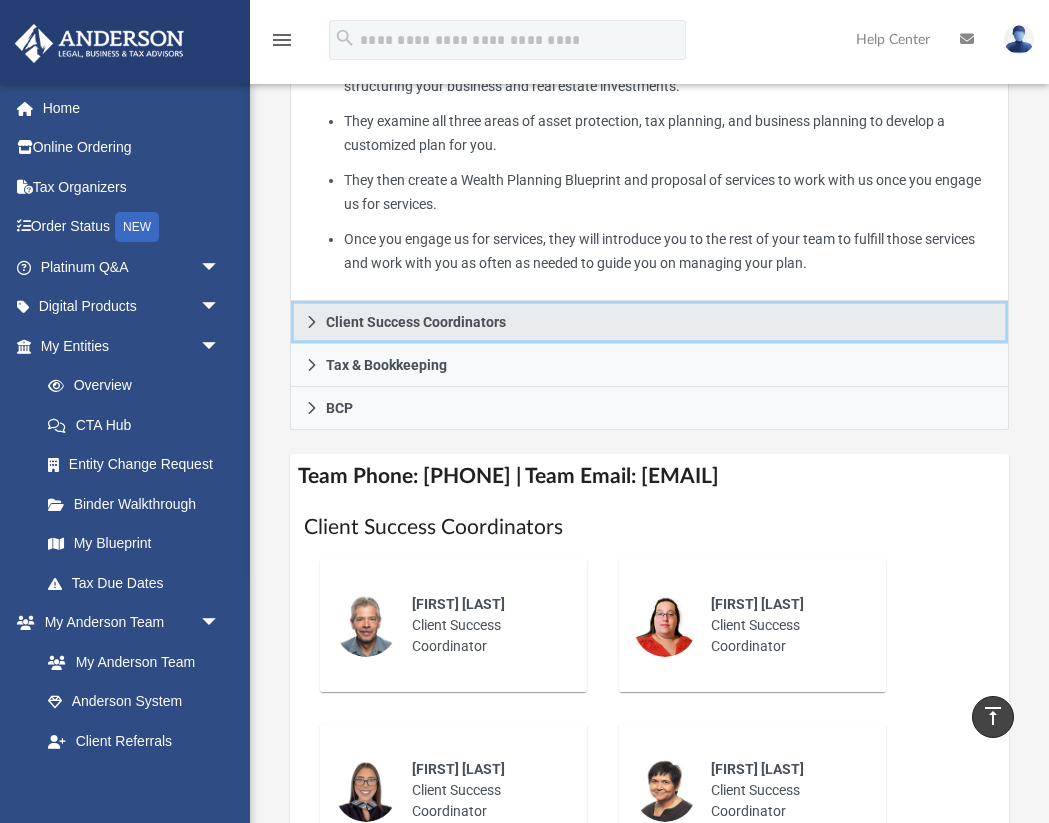 click on "Client Success Coordinators" at bounding box center (649, 322) 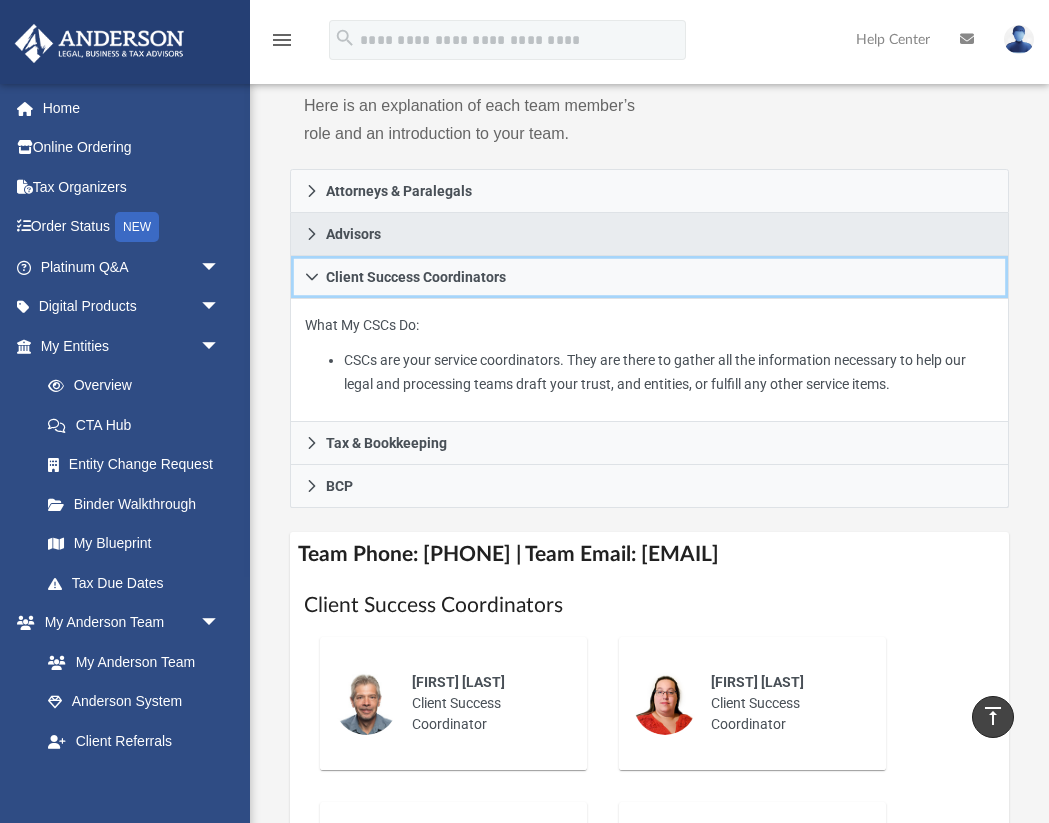 scroll, scrollTop: 355, scrollLeft: 0, axis: vertical 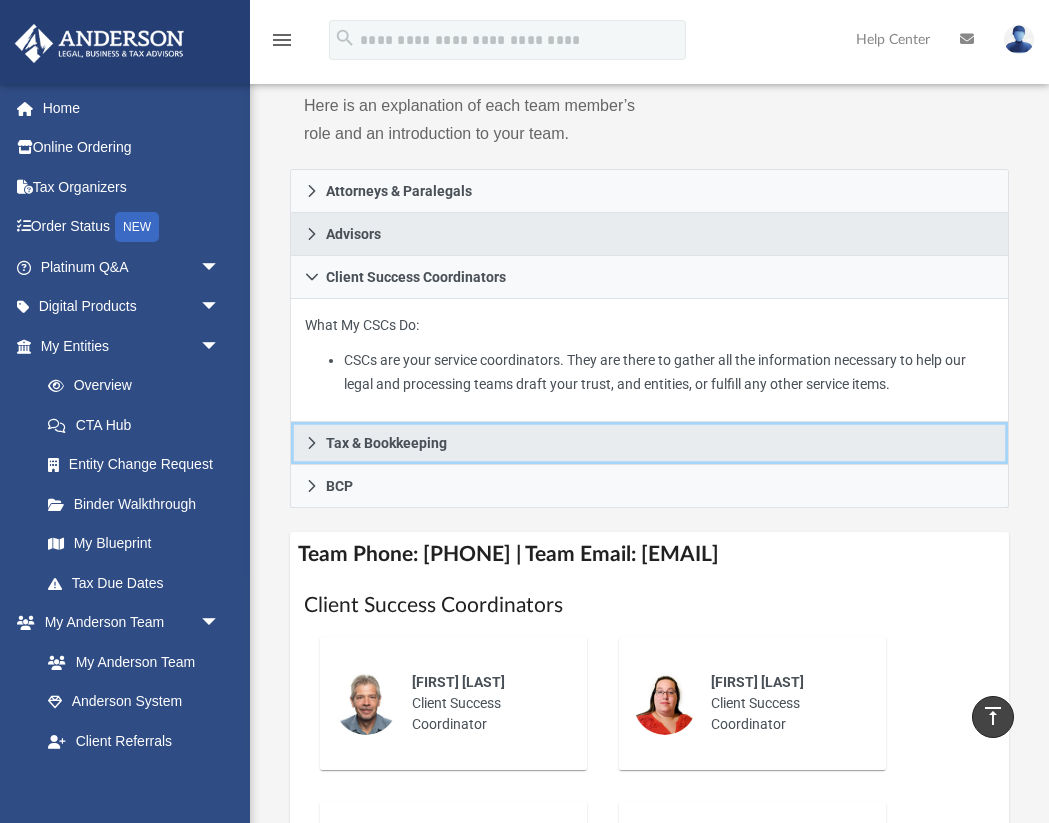 click 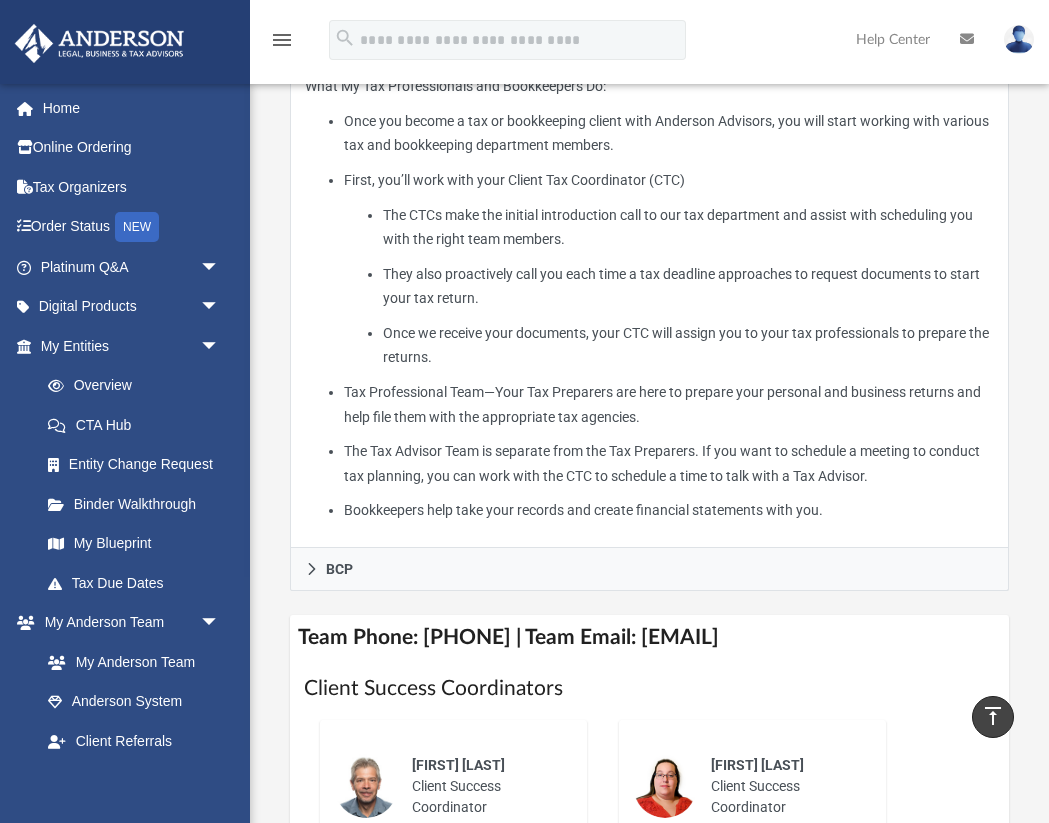scroll, scrollTop: 639, scrollLeft: 0, axis: vertical 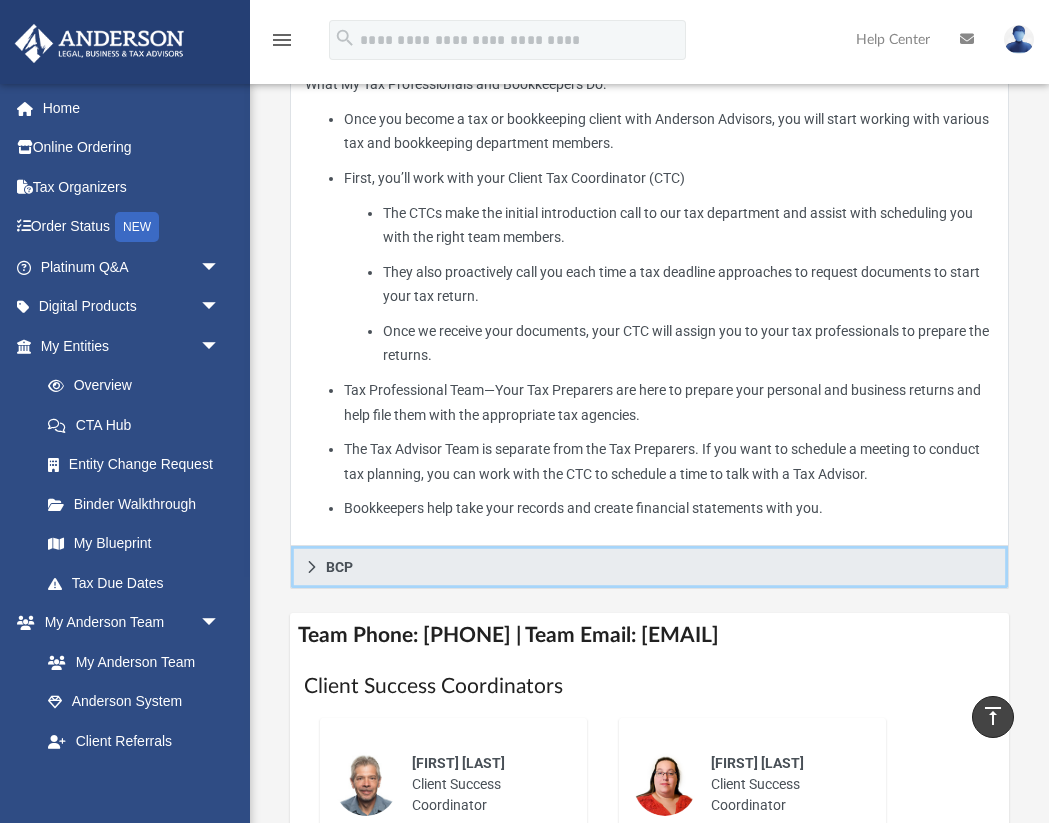 click on "BCP" at bounding box center [649, 567] 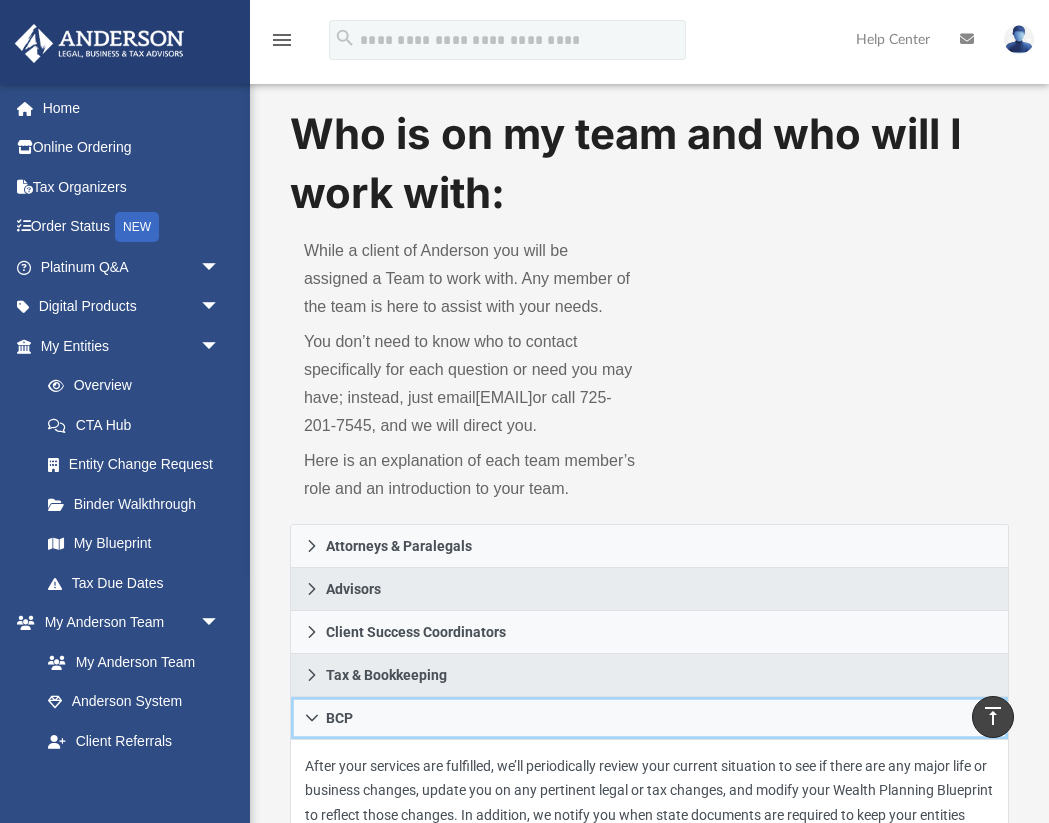 scroll, scrollTop: 0, scrollLeft: 0, axis: both 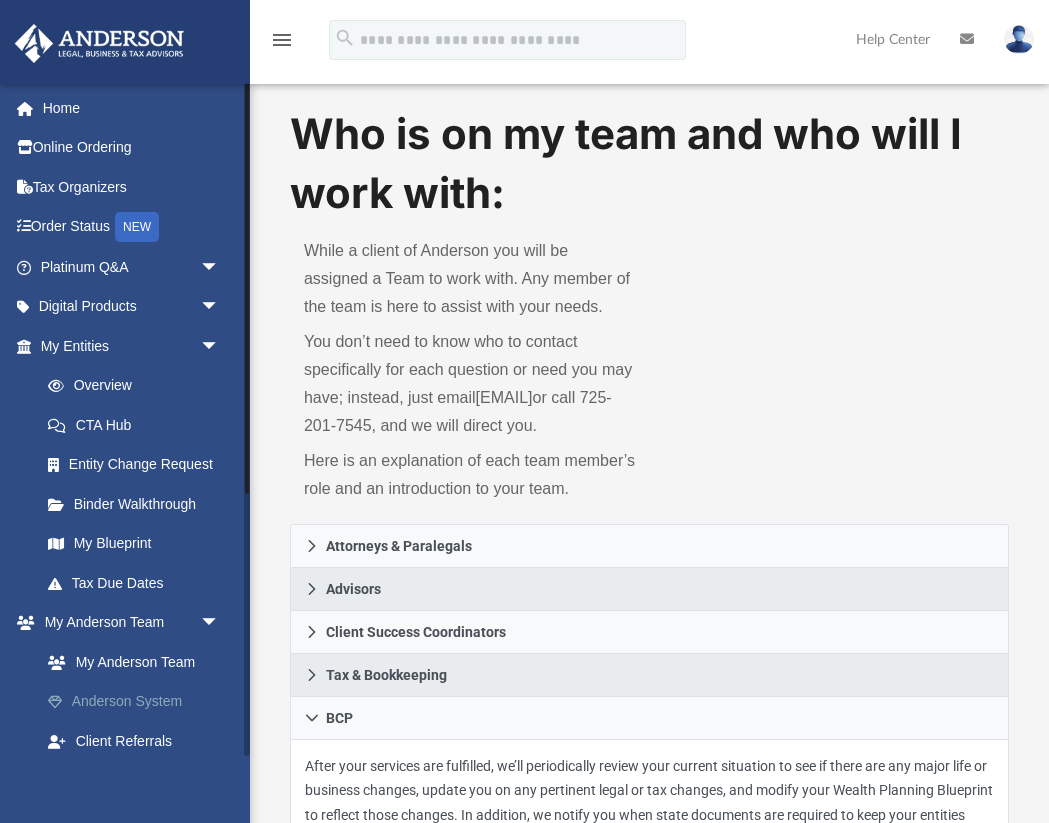 click on "Anderson System" at bounding box center [139, 702] 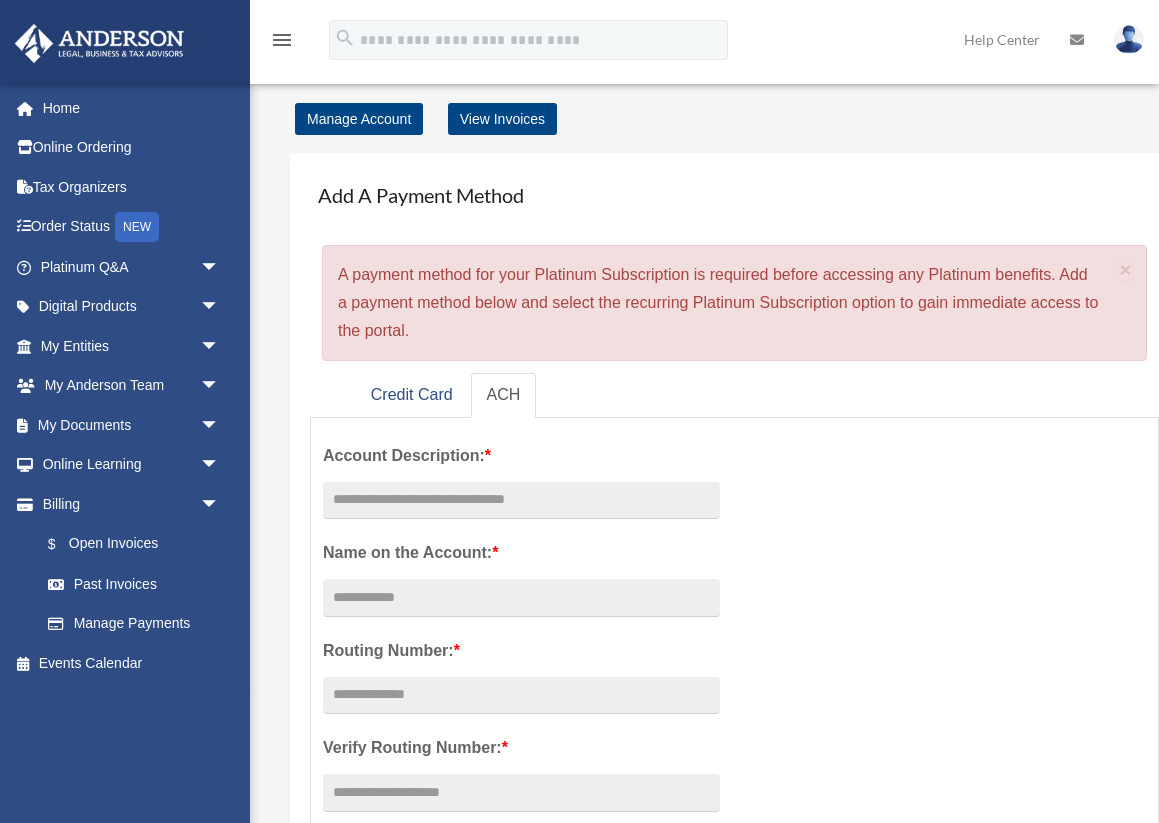 scroll, scrollTop: 39, scrollLeft: 0, axis: vertical 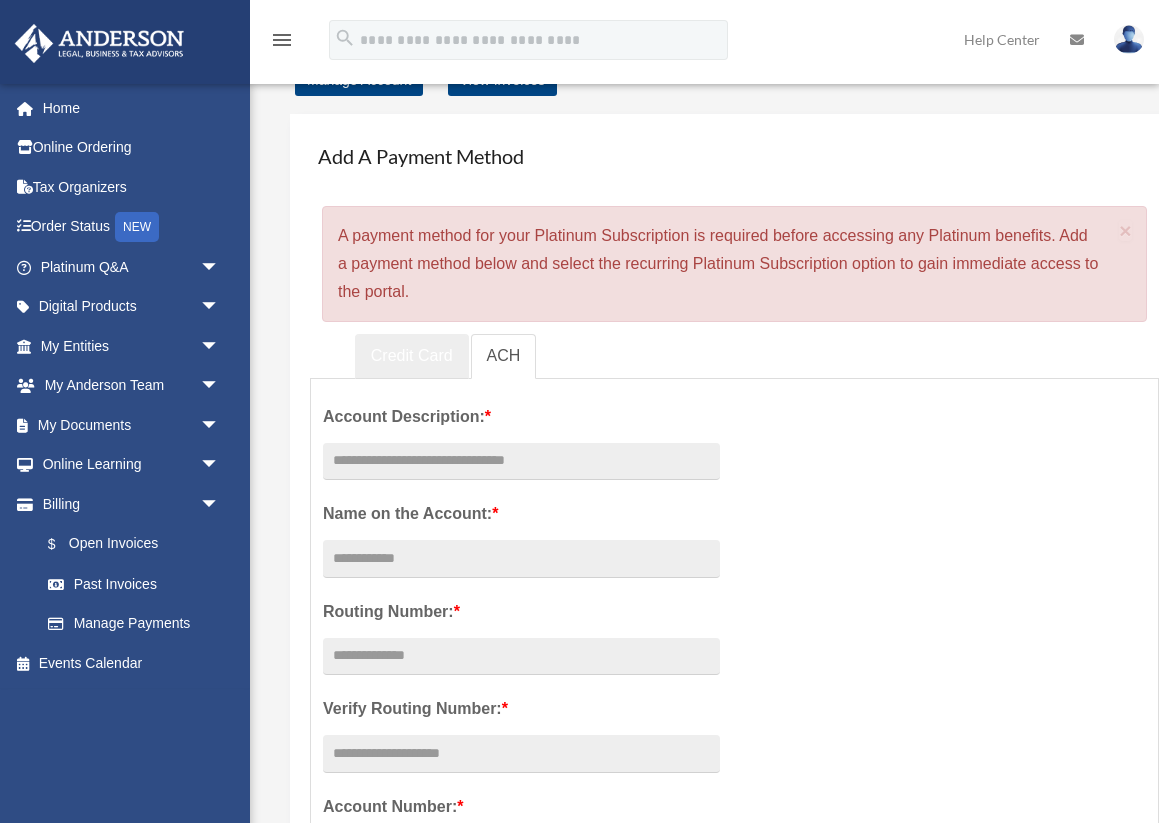 click on "Credit Card" at bounding box center [412, 356] 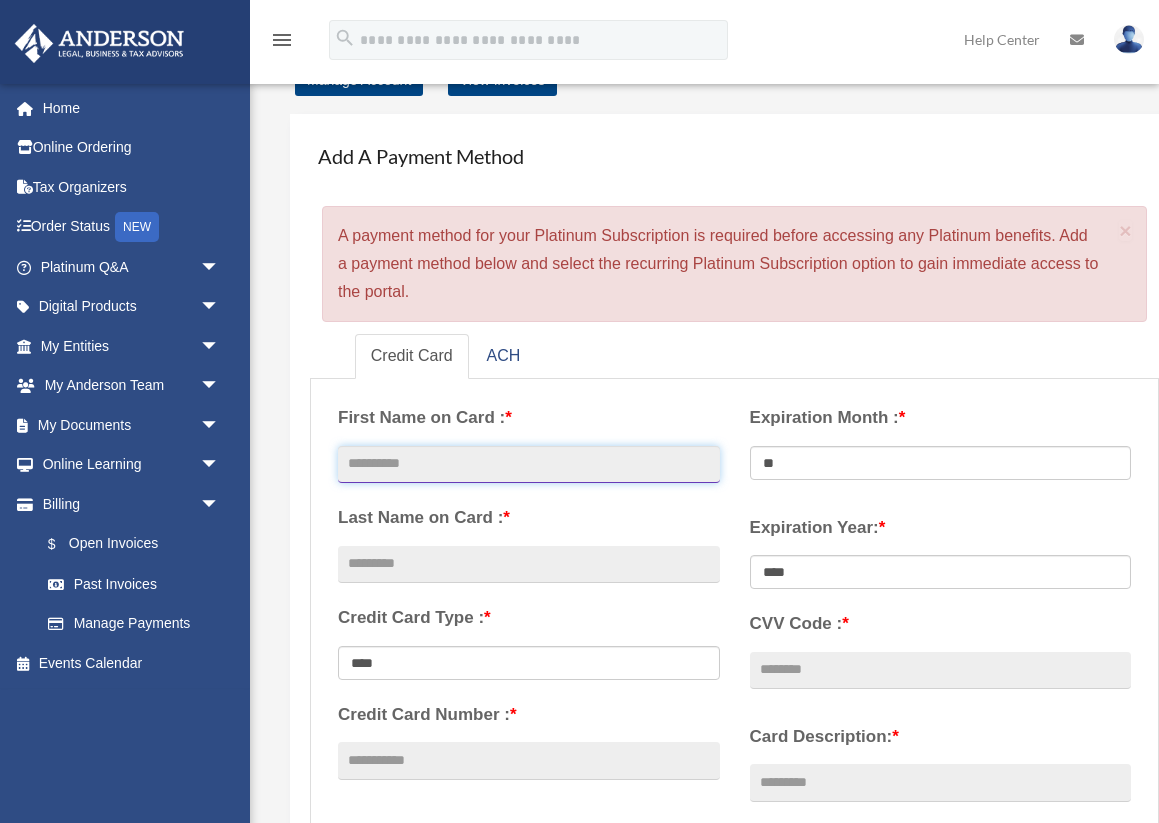 click at bounding box center (529, 465) 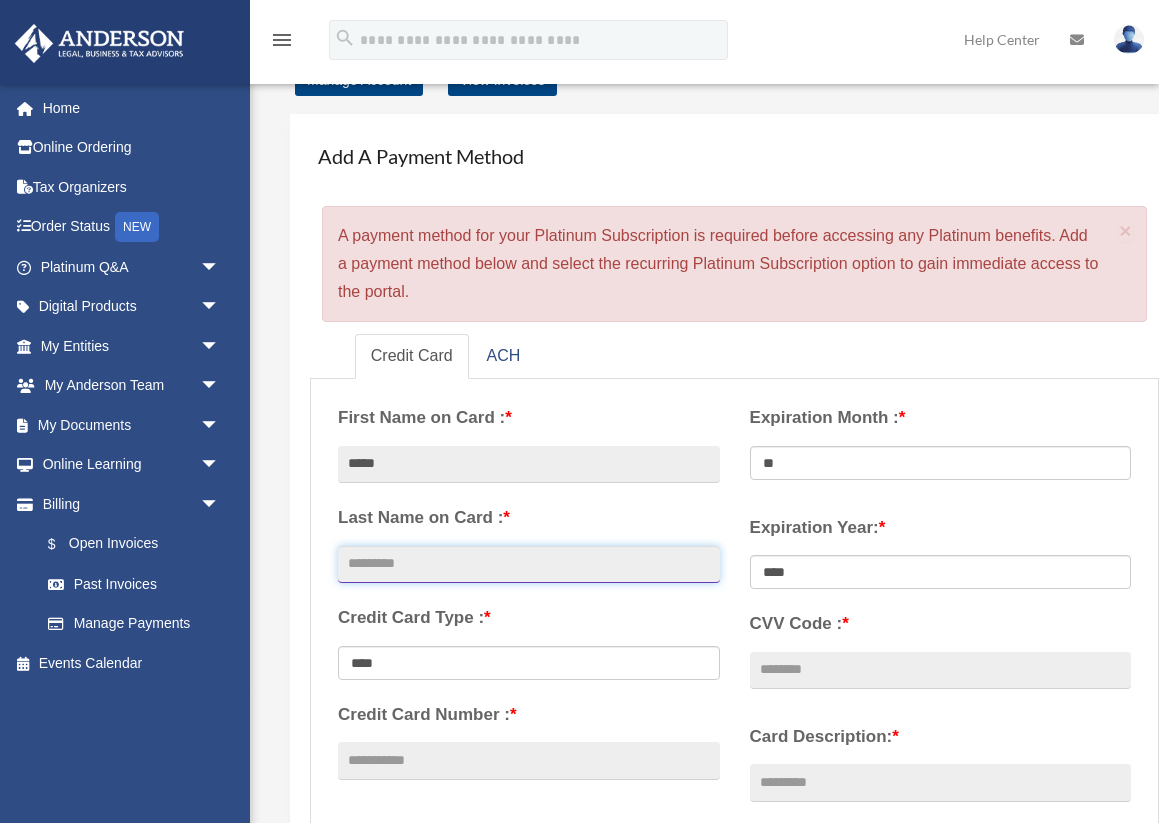 type on "******" 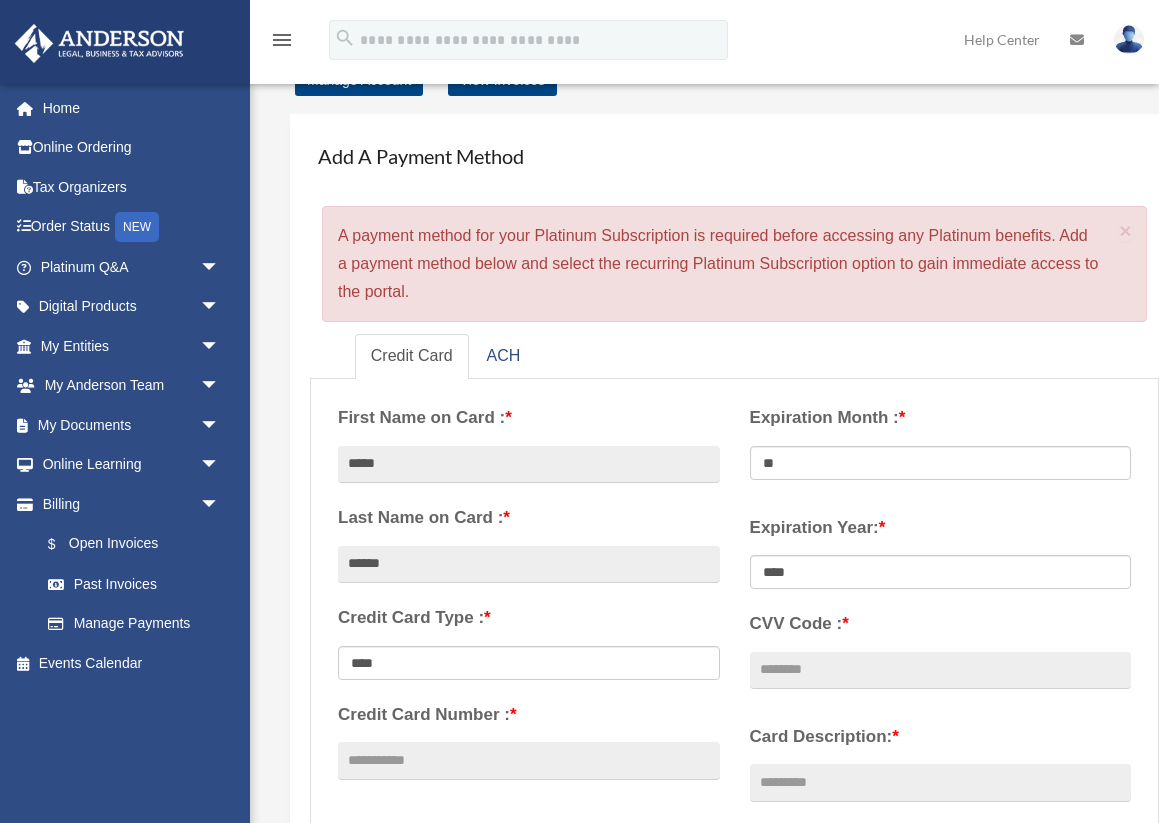 select on "****" 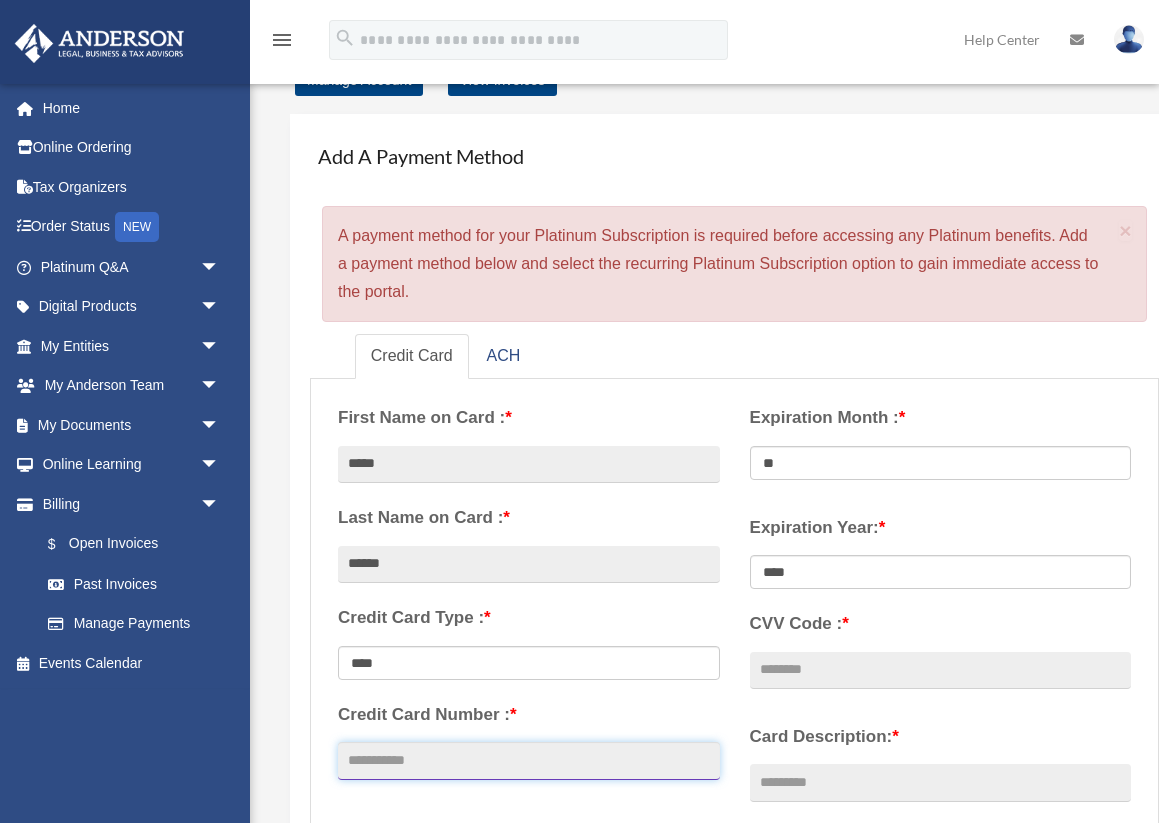 type on "**********" 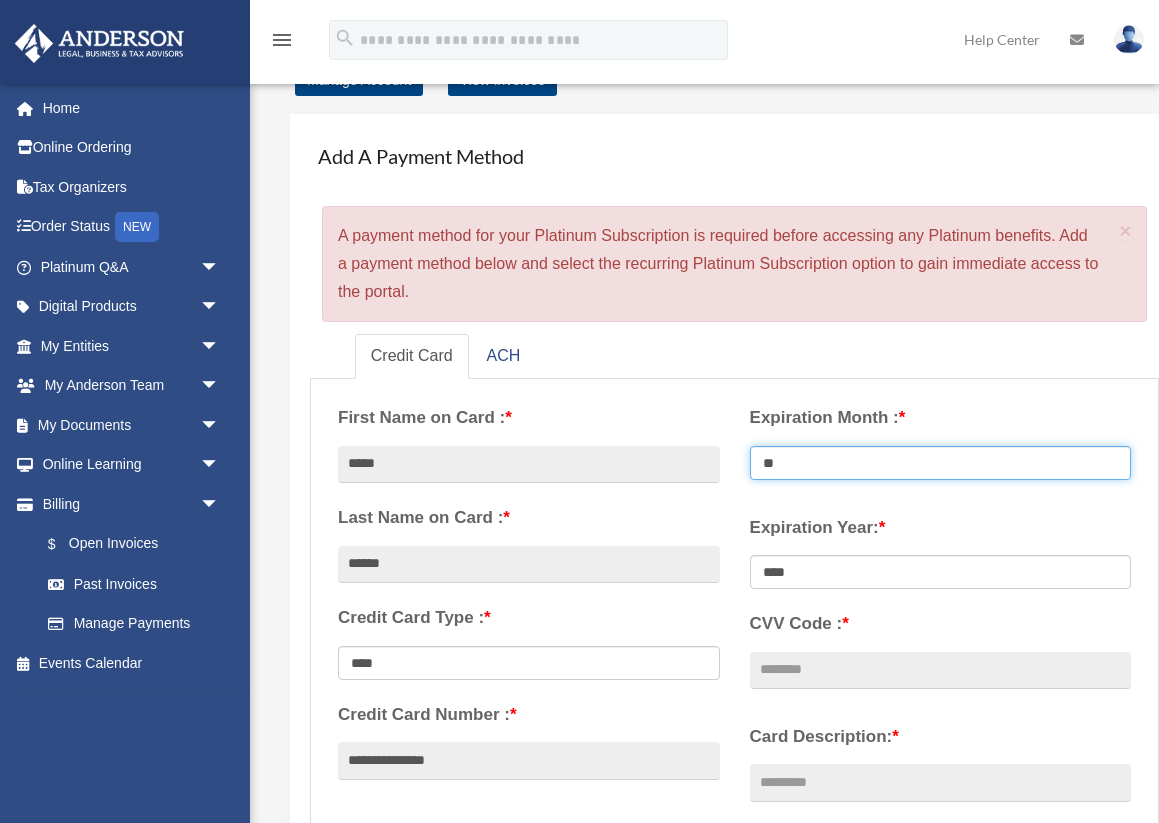 select on "**" 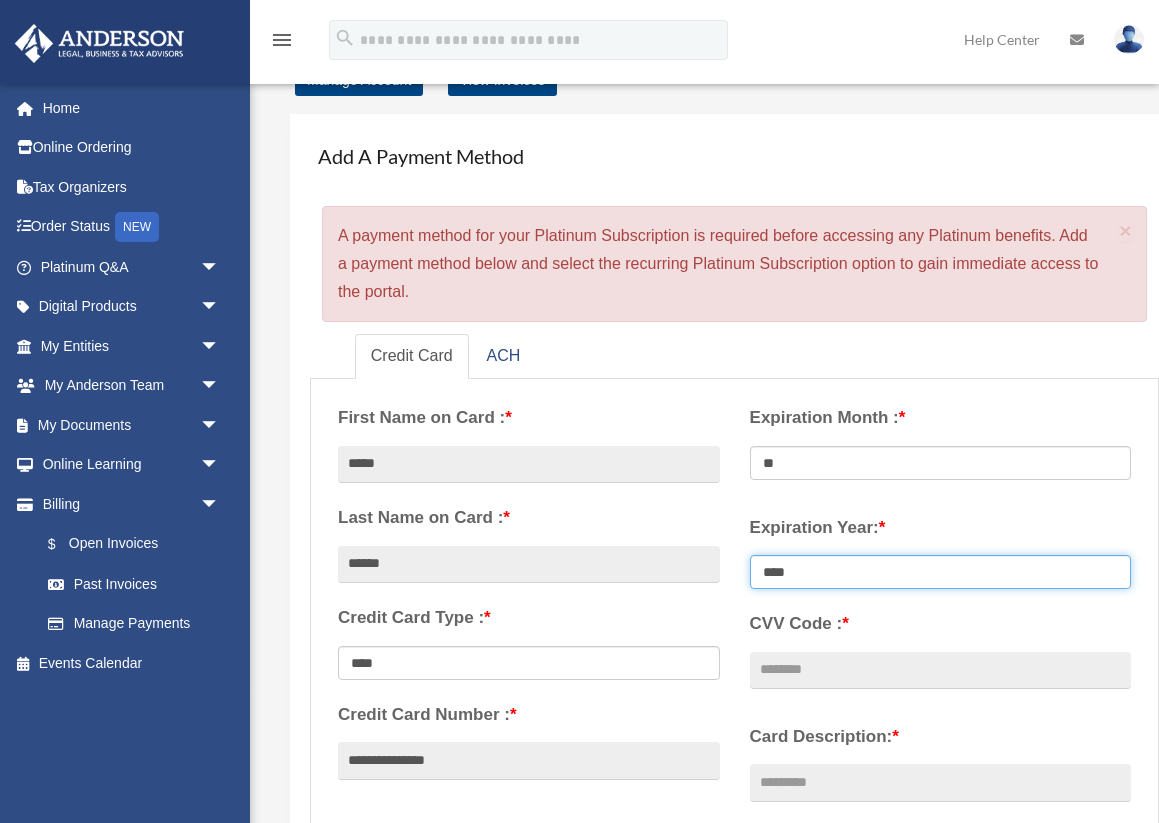 select on "****" 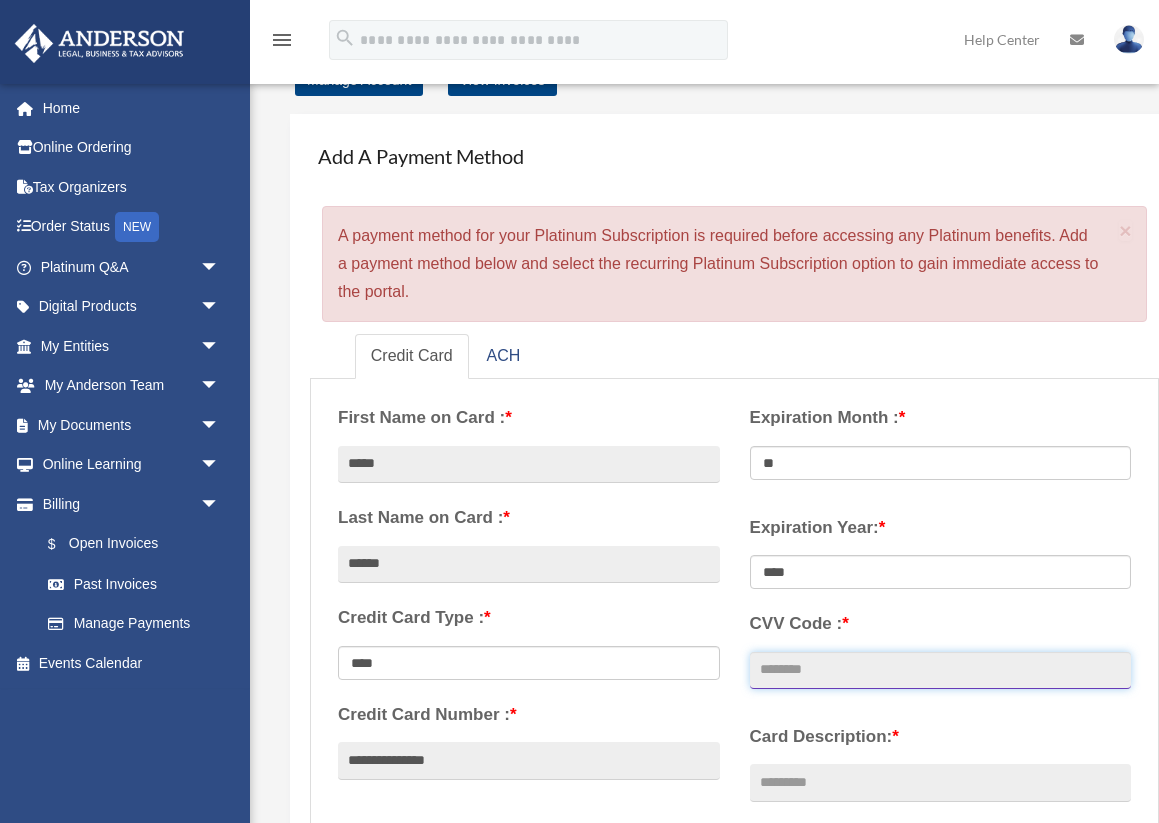 type on "****" 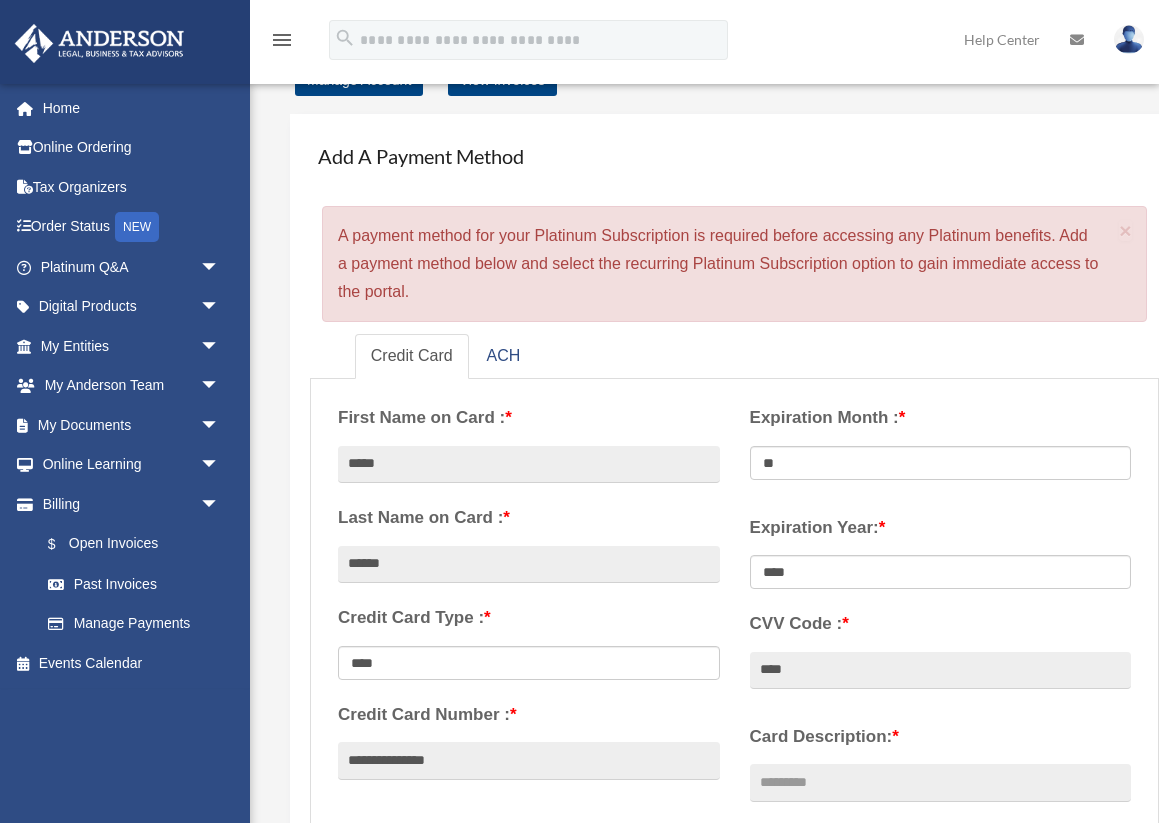 scroll, scrollTop: 504, scrollLeft: 0, axis: vertical 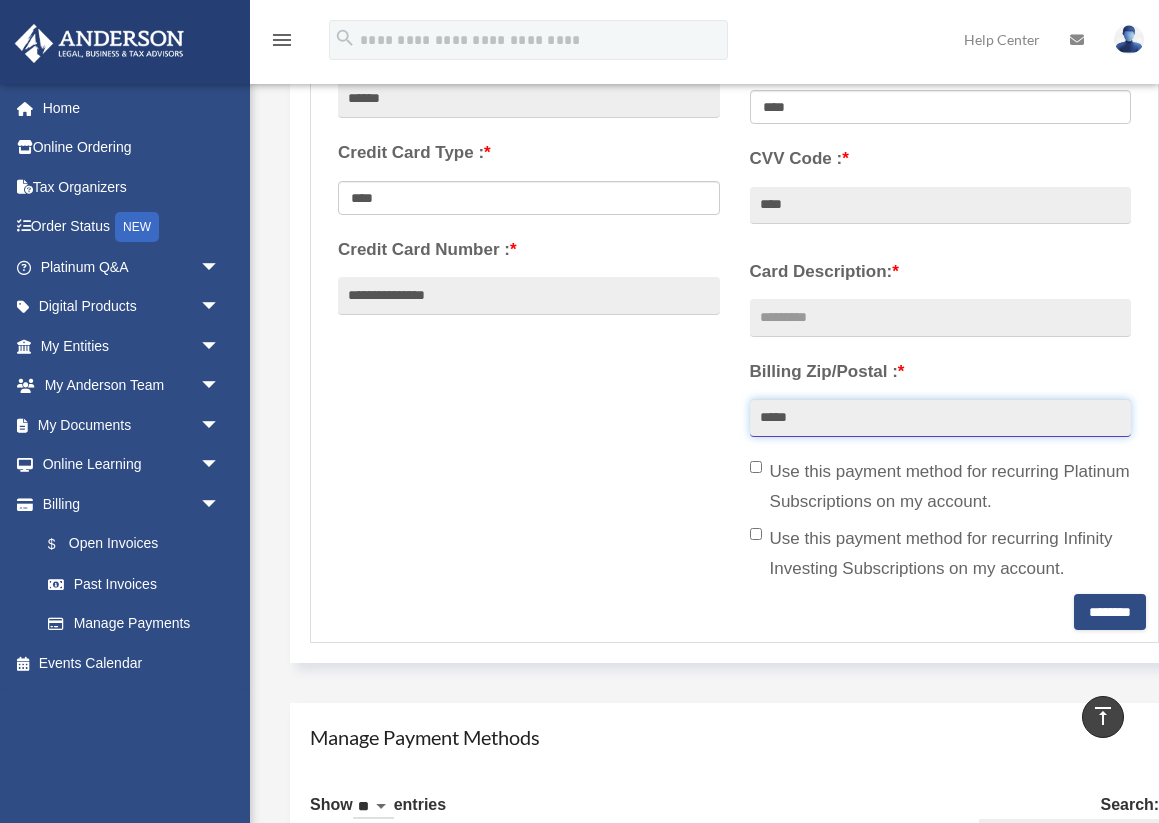 type on "*****" 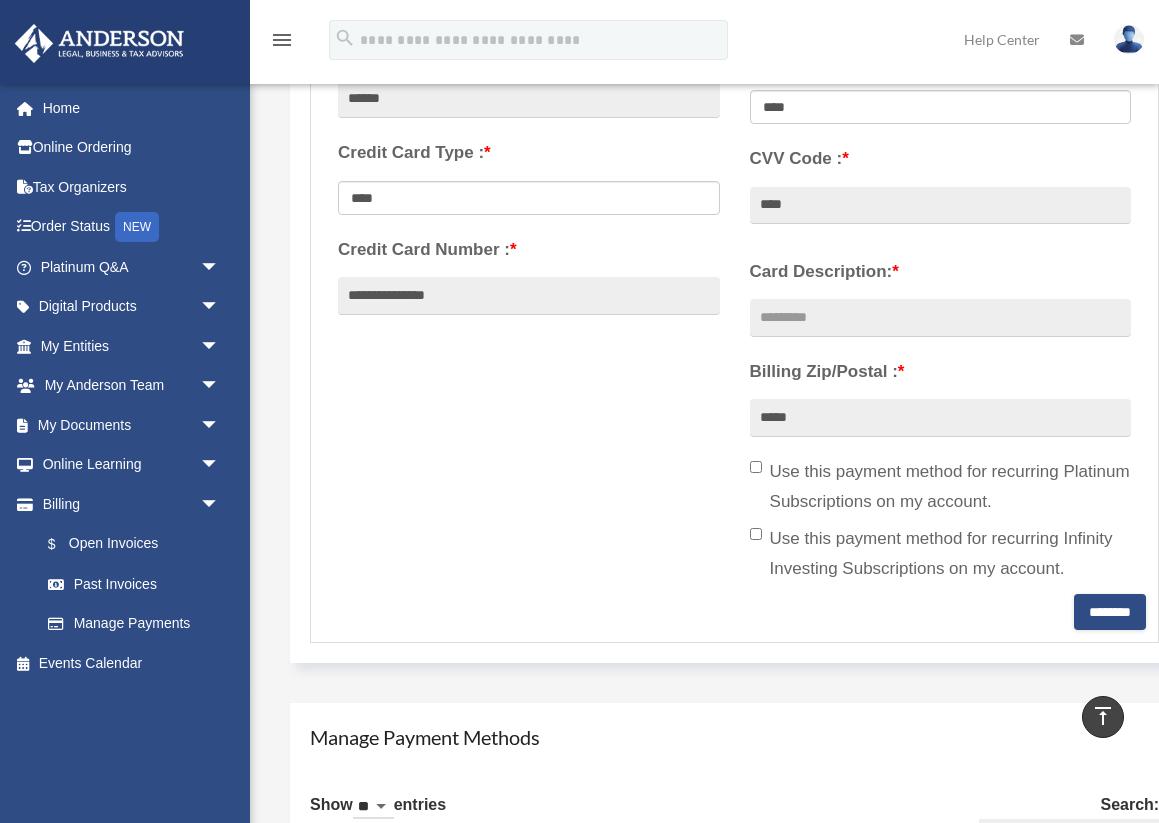 click on "**********" at bounding box center (734, 260) 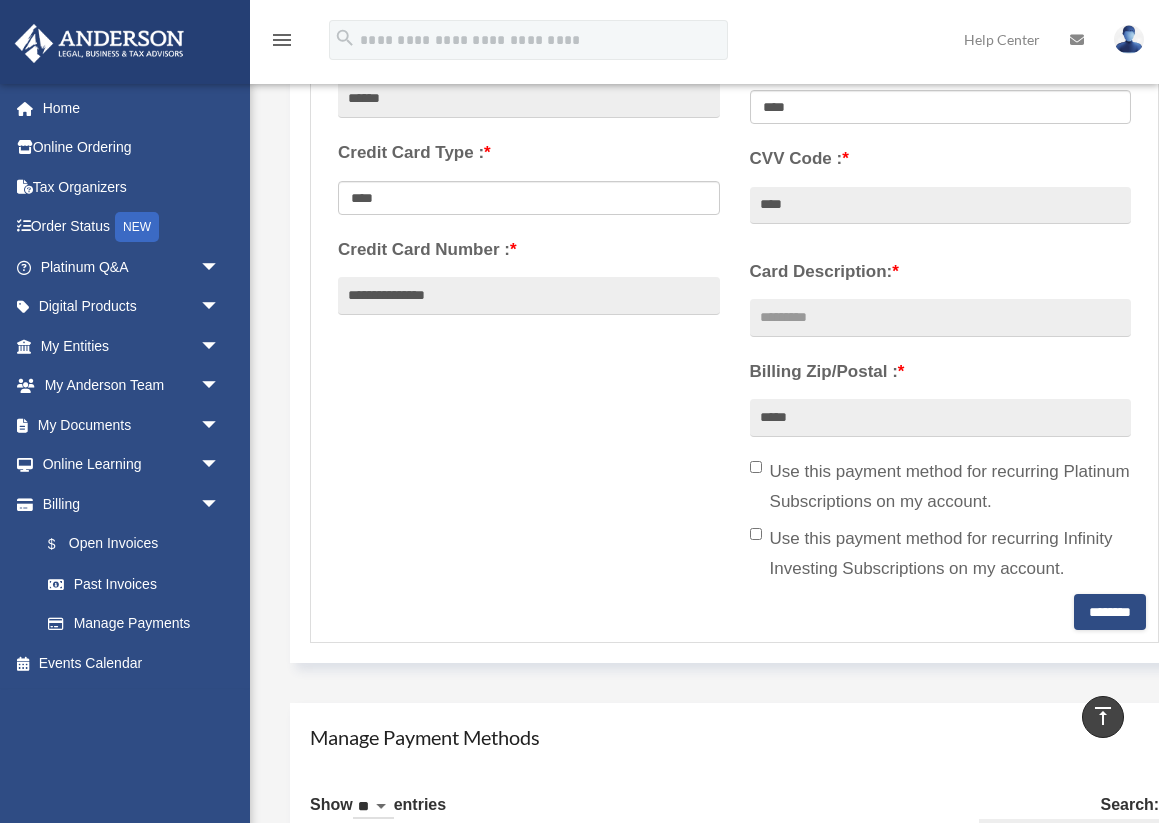 click on "Use this payment
method for recurring Infinity
Investing Subscriptions on my account." at bounding box center (941, 554) 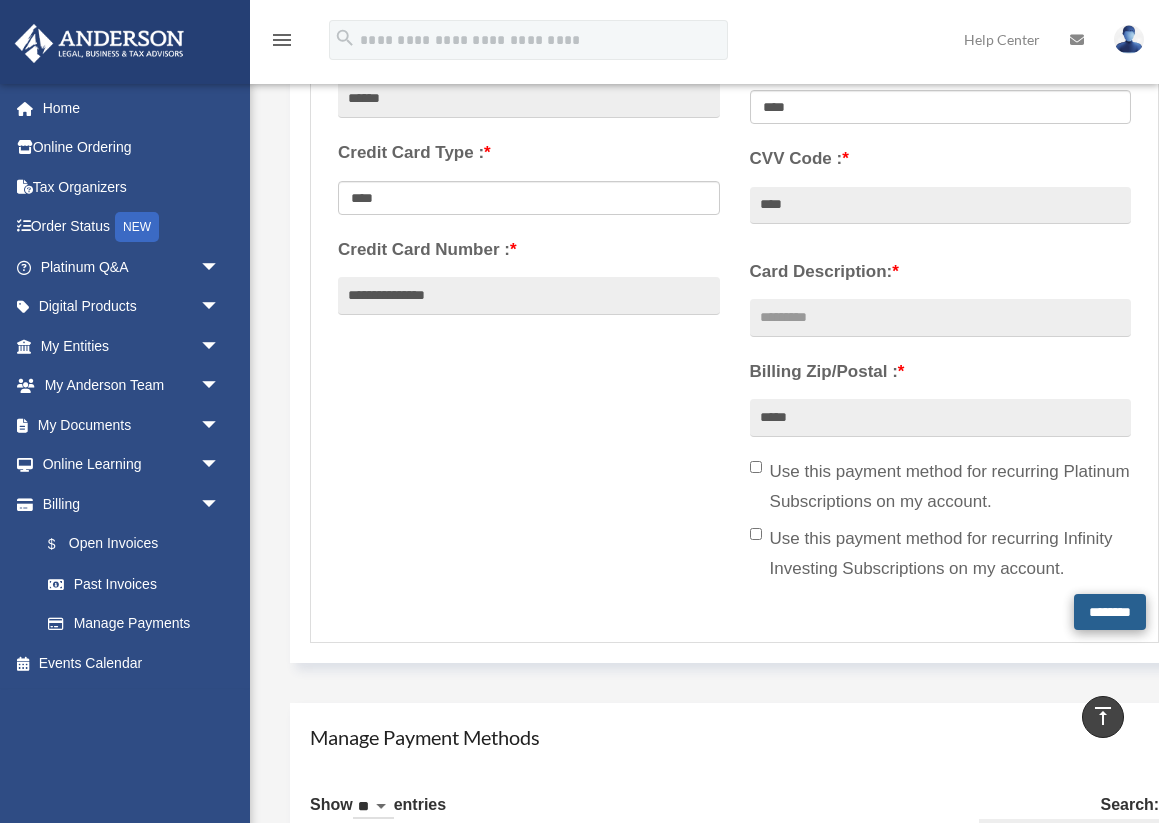 click on "********" at bounding box center [1110, 612] 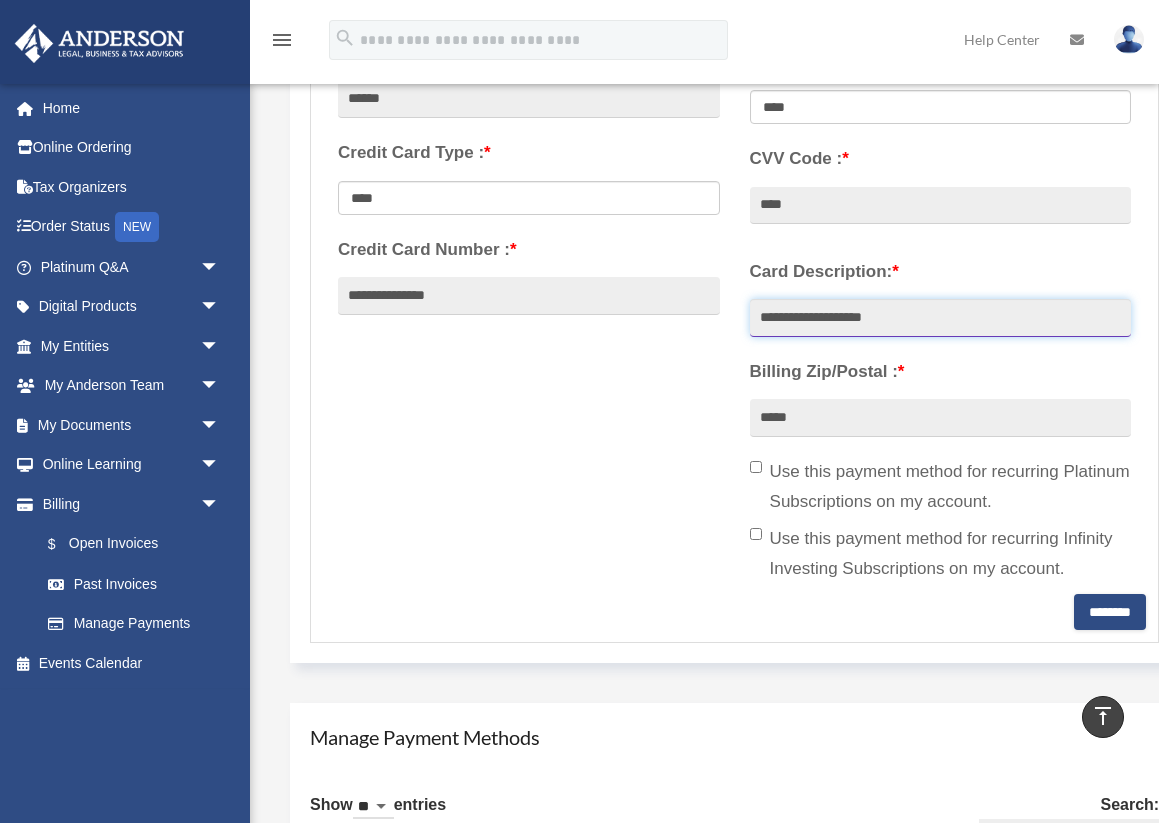 type on "**********" 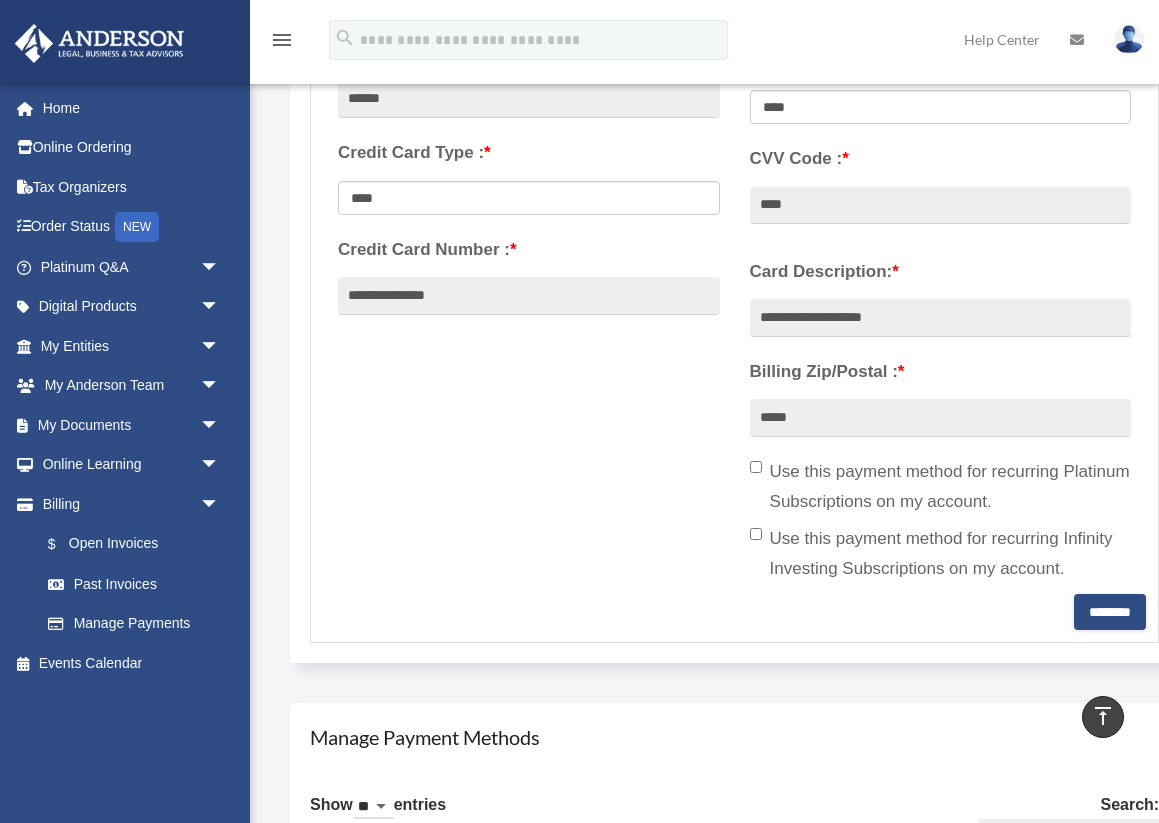 click on "**********" at bounding box center [734, 260] 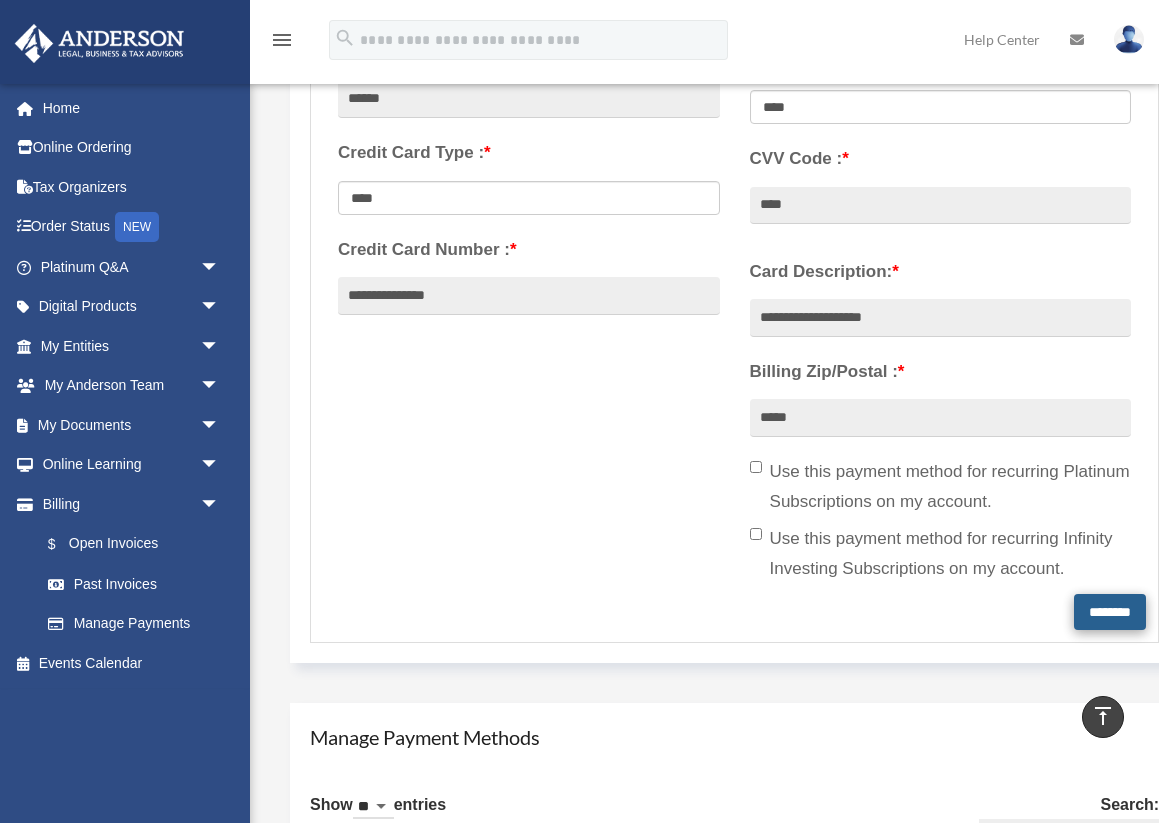 click on "********" at bounding box center (1110, 612) 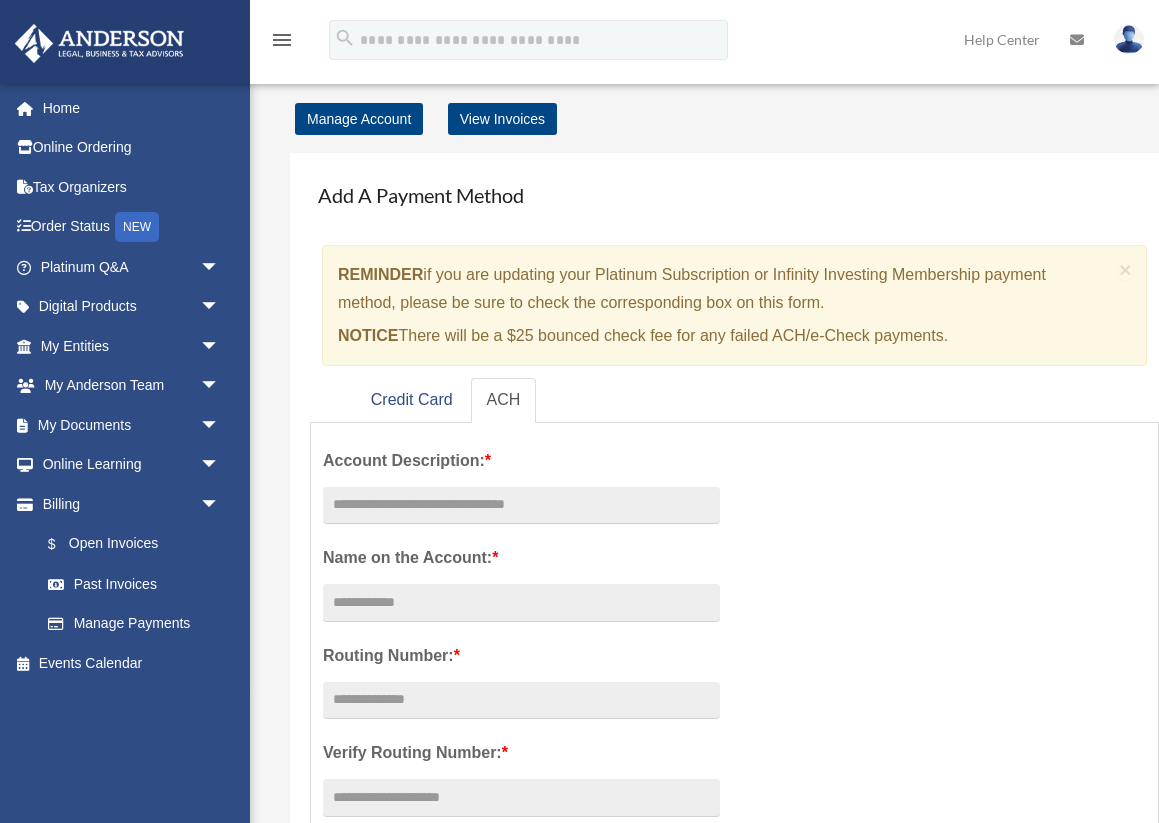 scroll, scrollTop: 0, scrollLeft: 0, axis: both 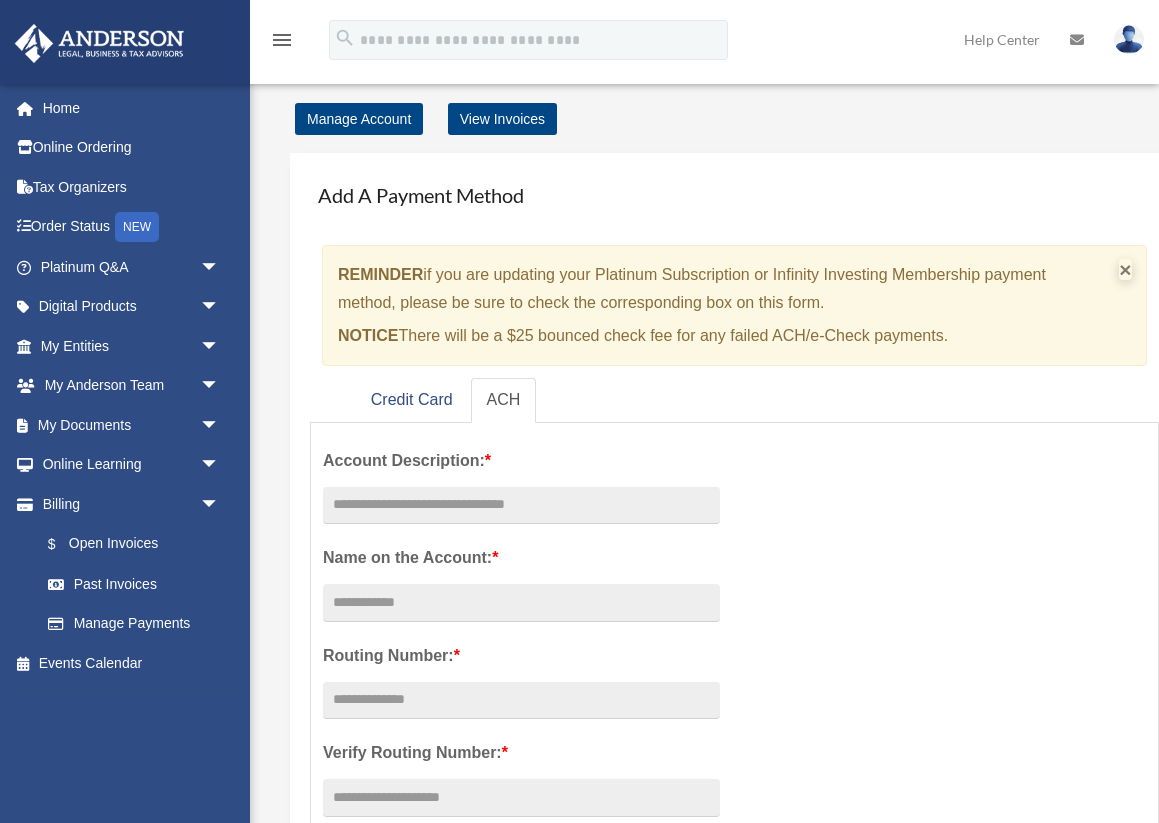 click on "×" at bounding box center (1125, 269) 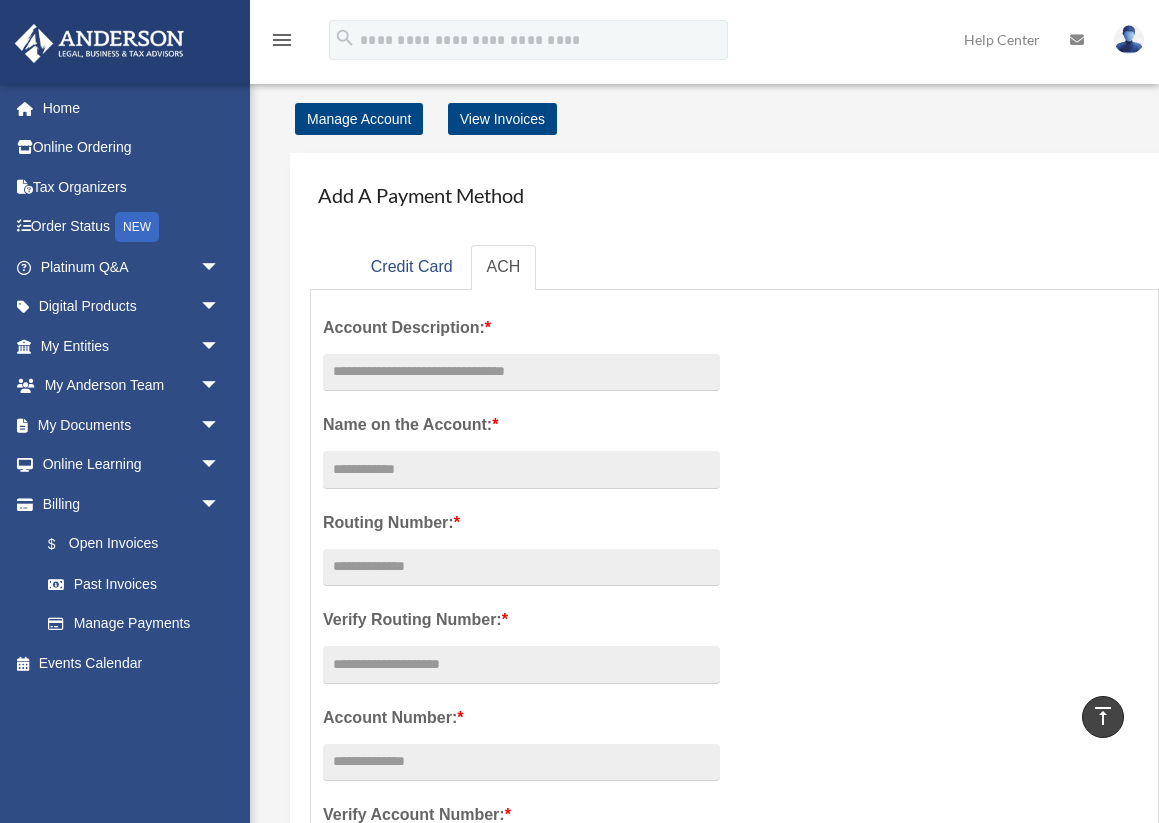 scroll, scrollTop: 0, scrollLeft: 0, axis: both 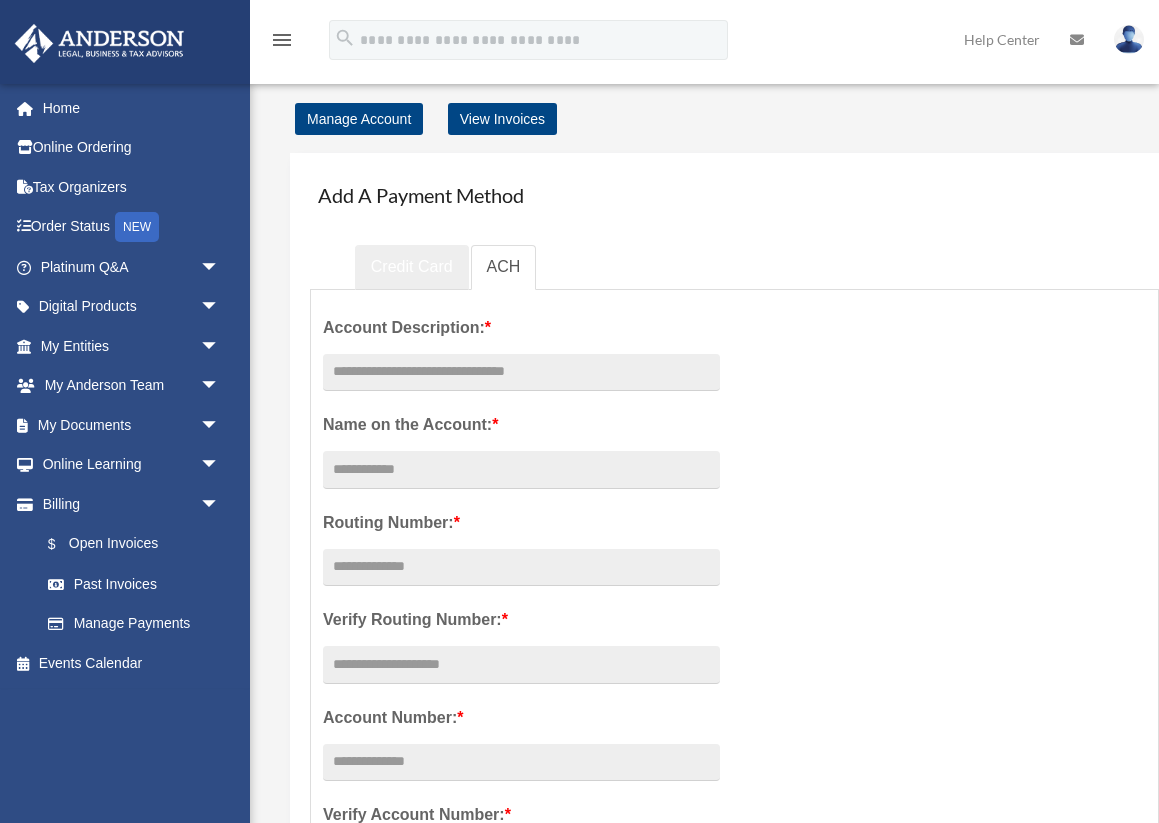 click on "Credit Card" at bounding box center [412, 267] 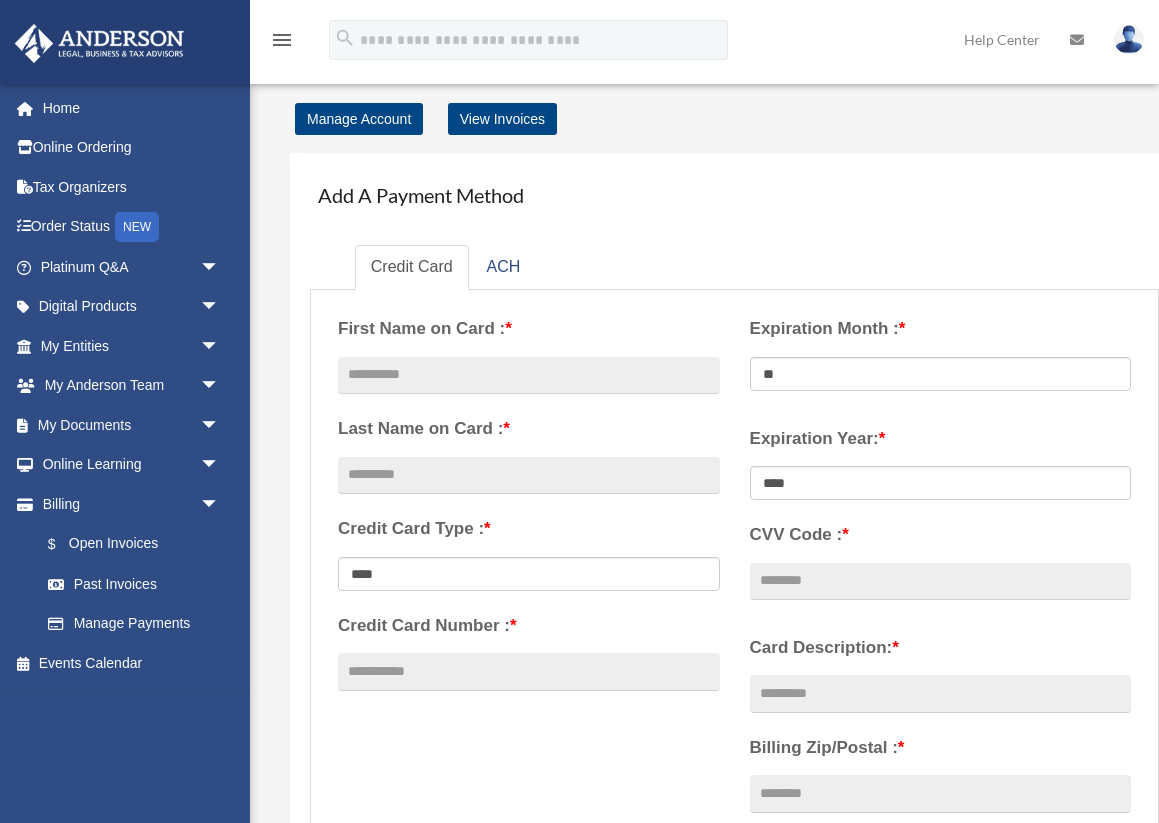 scroll, scrollTop: 0, scrollLeft: 0, axis: both 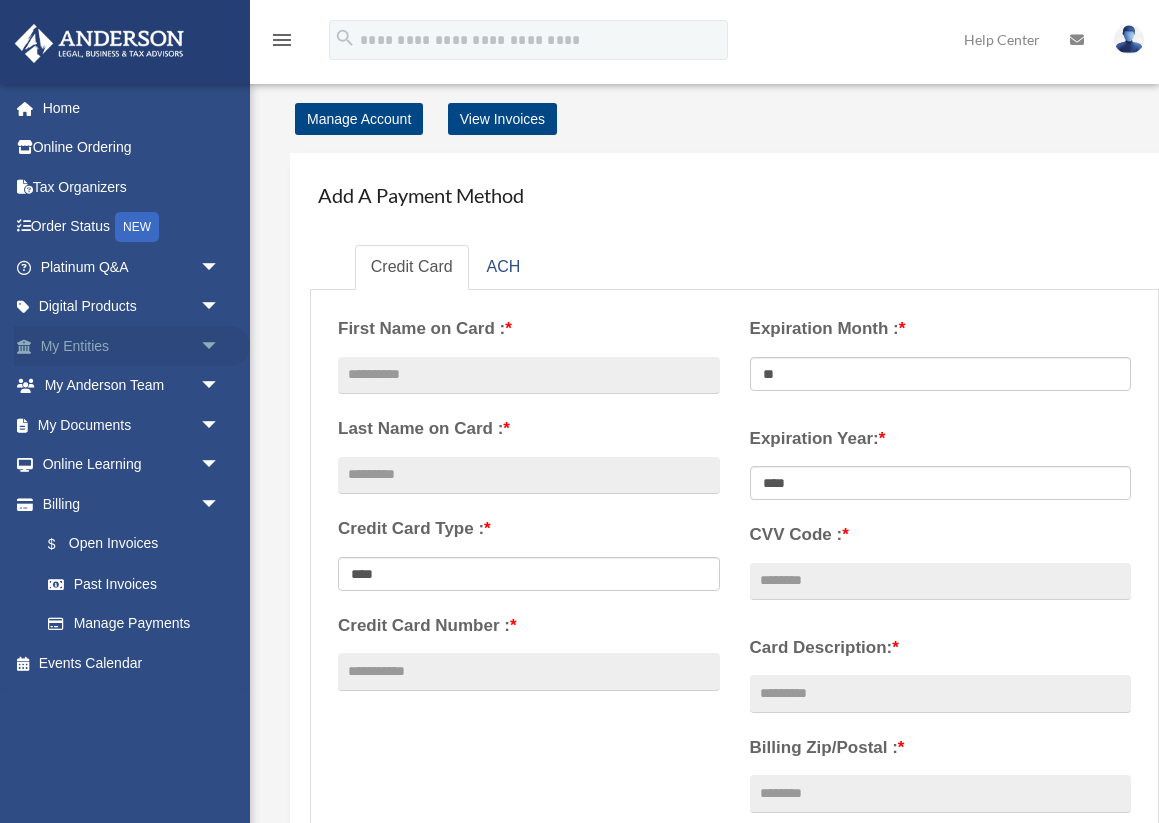 click on "arrow_drop_down" at bounding box center (220, 346) 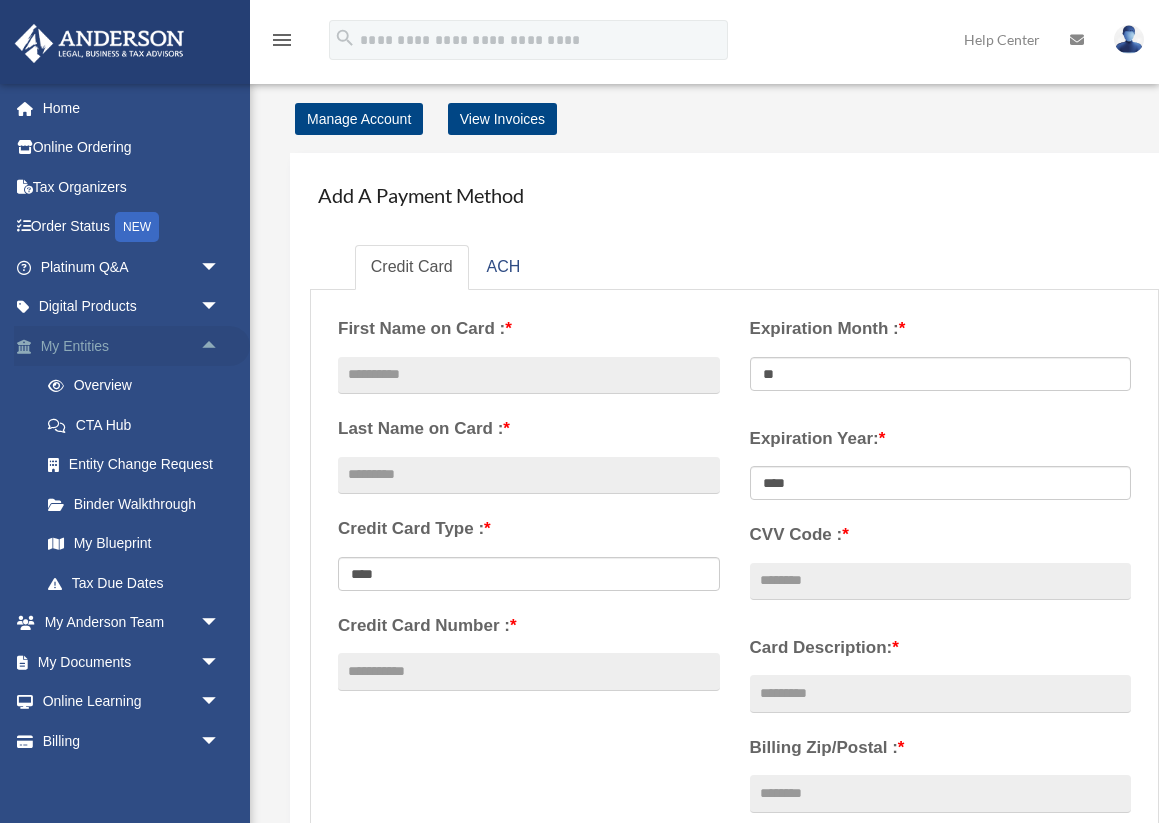 click on "arrow_drop_up" at bounding box center (220, 346) 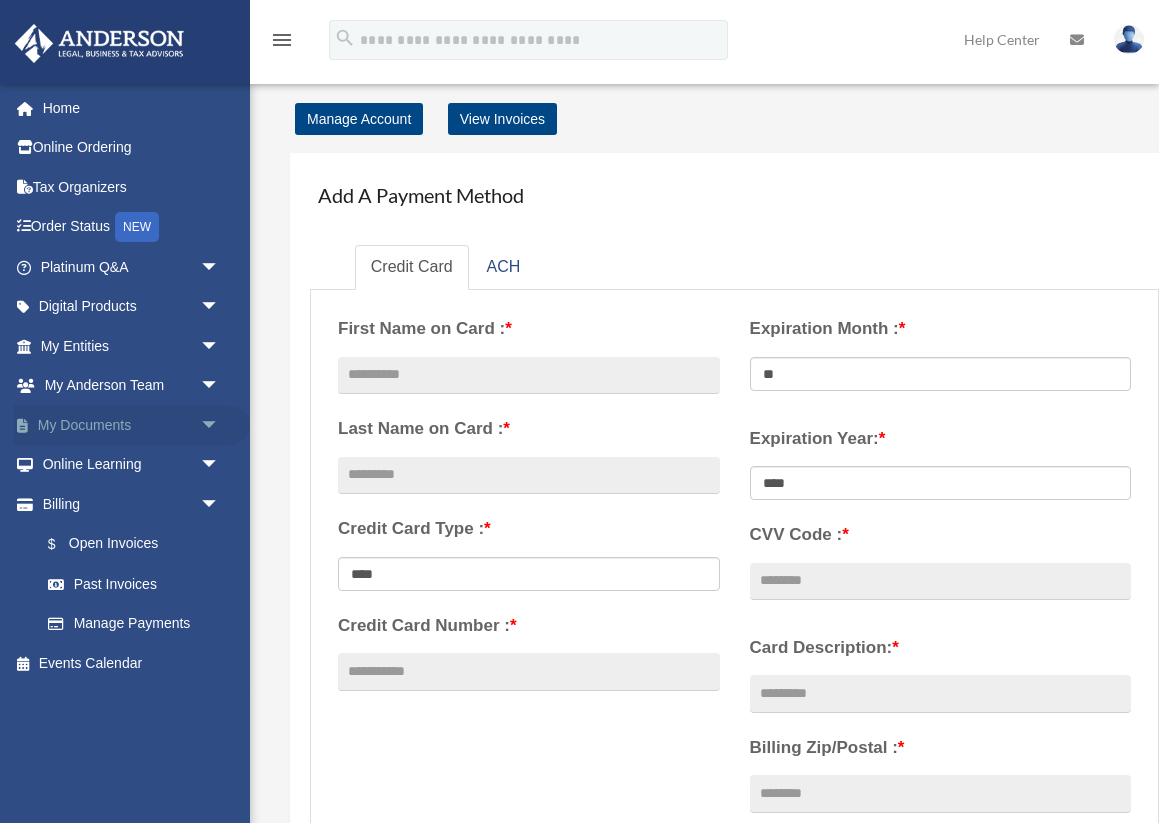 click on "arrow_drop_down" at bounding box center [220, 425] 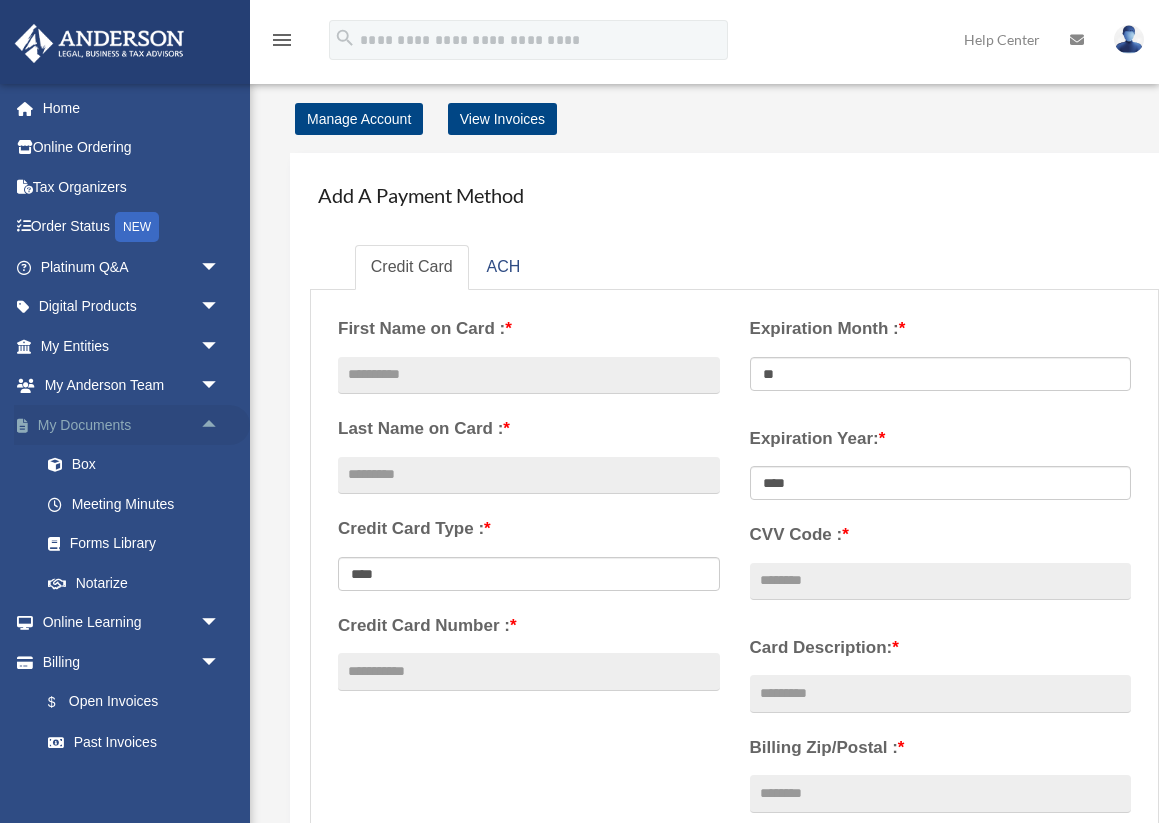 click on "arrow_drop_up" at bounding box center [220, 425] 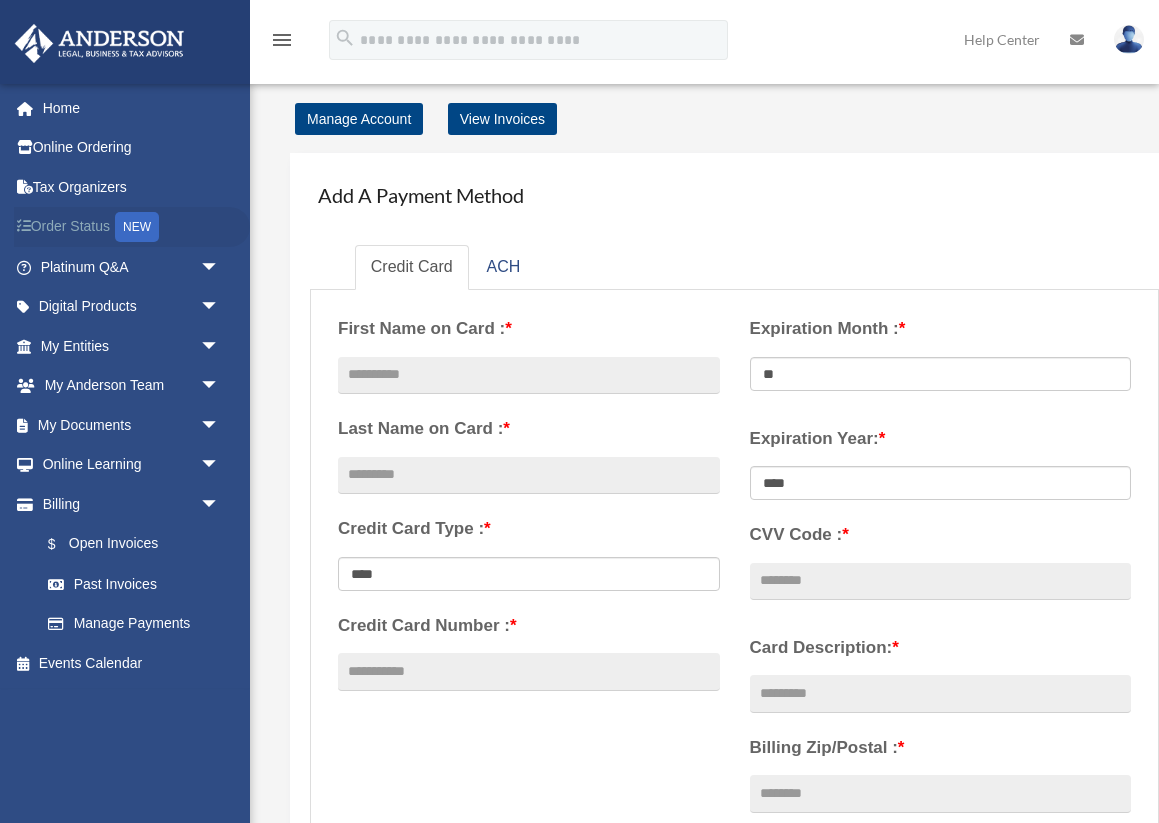 click on "Order Status  NEW" at bounding box center (132, 227) 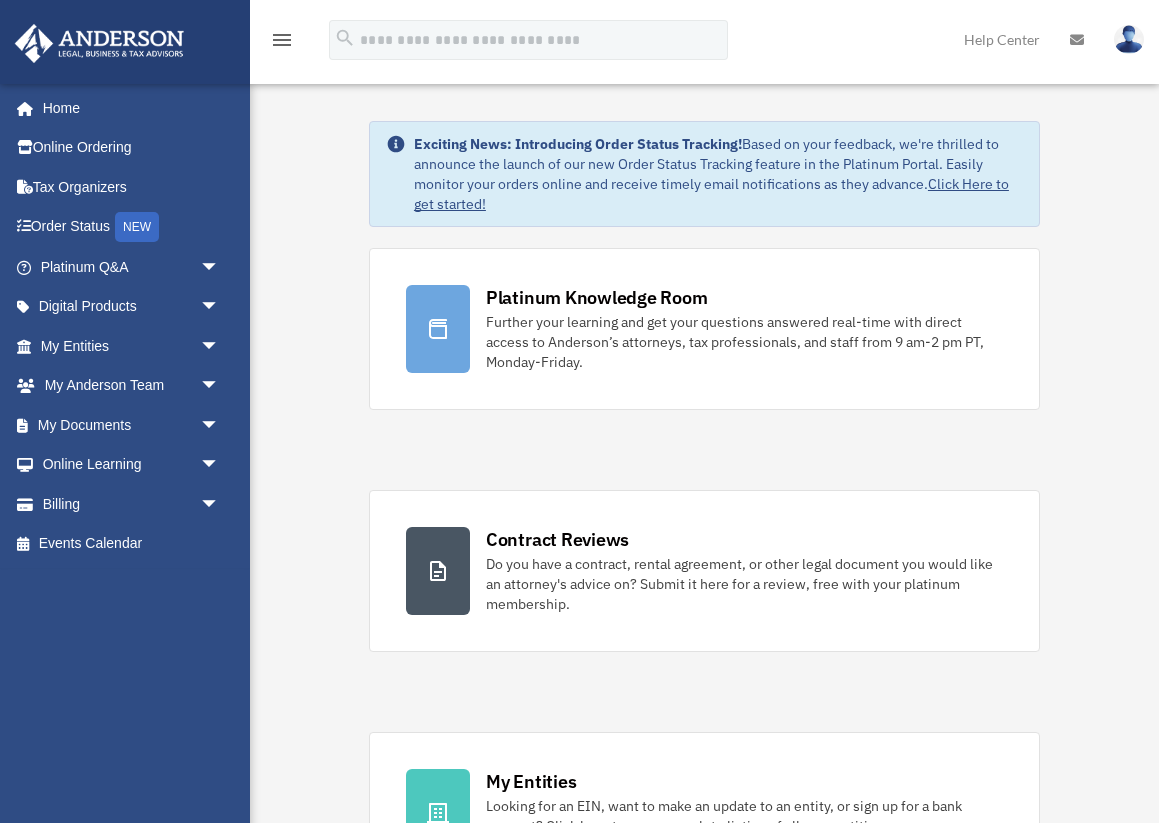 scroll, scrollTop: 0, scrollLeft: 0, axis: both 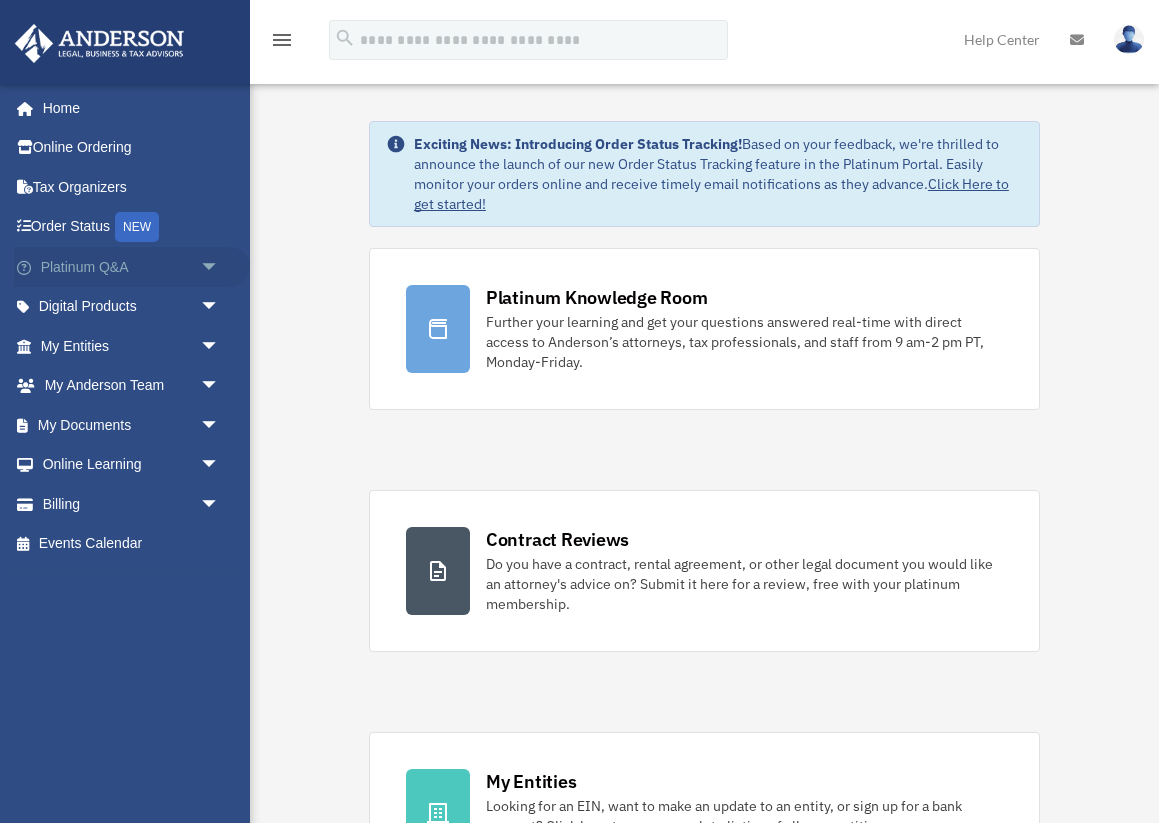 click on "Platinum Q&A arrow_drop_down" at bounding box center [132, 267] 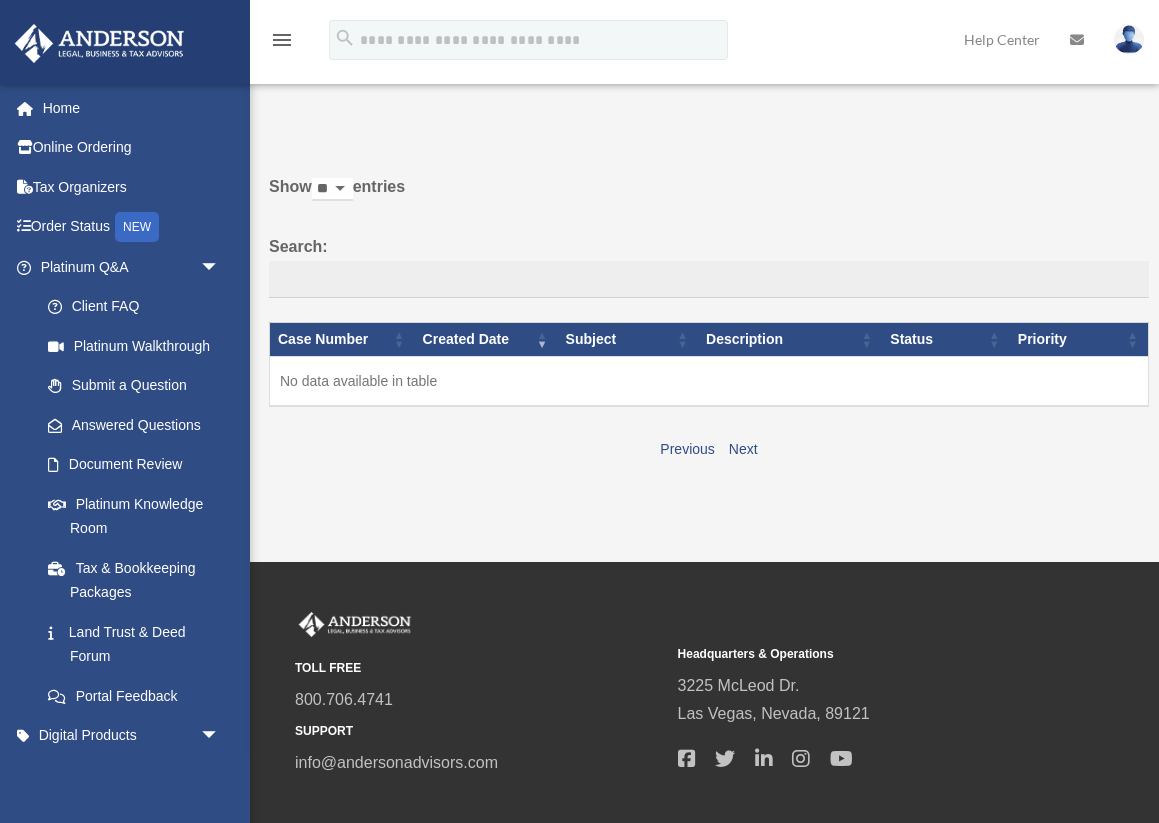 scroll, scrollTop: 0, scrollLeft: 0, axis: both 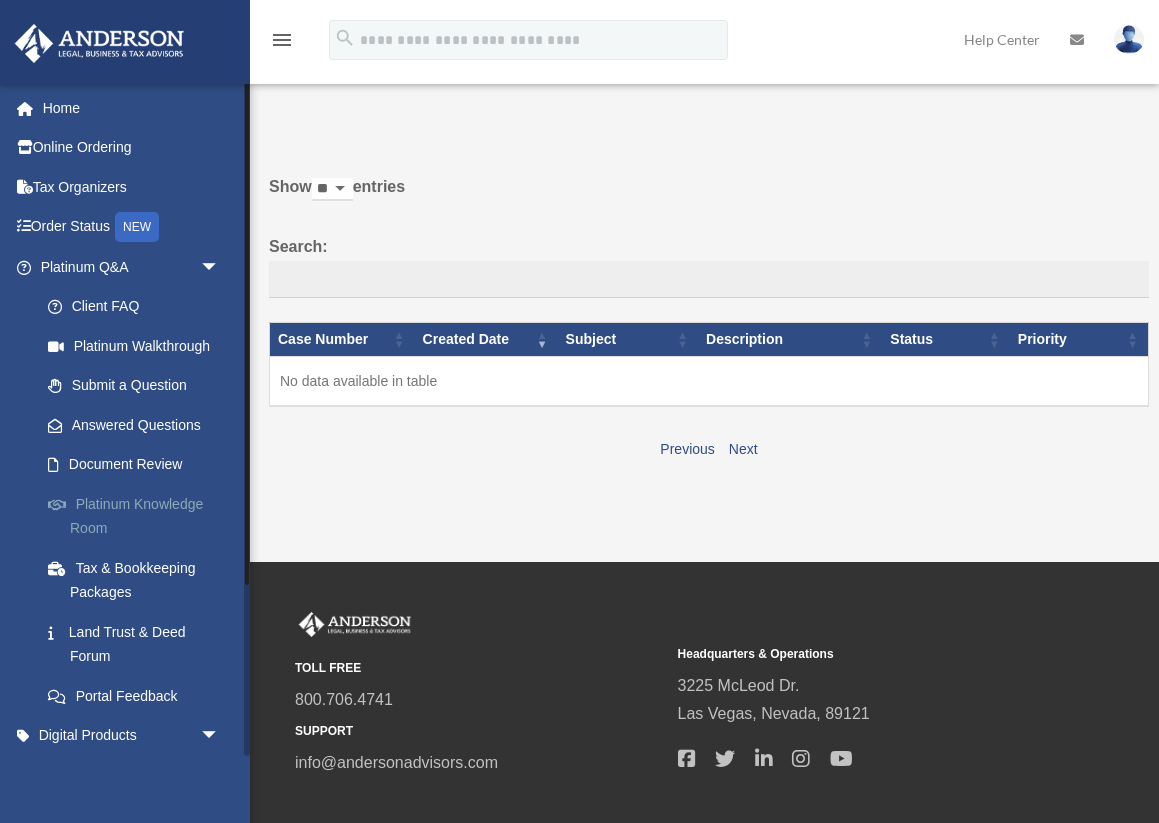 click on "Platinum Knowledge Room" at bounding box center [139, 516] 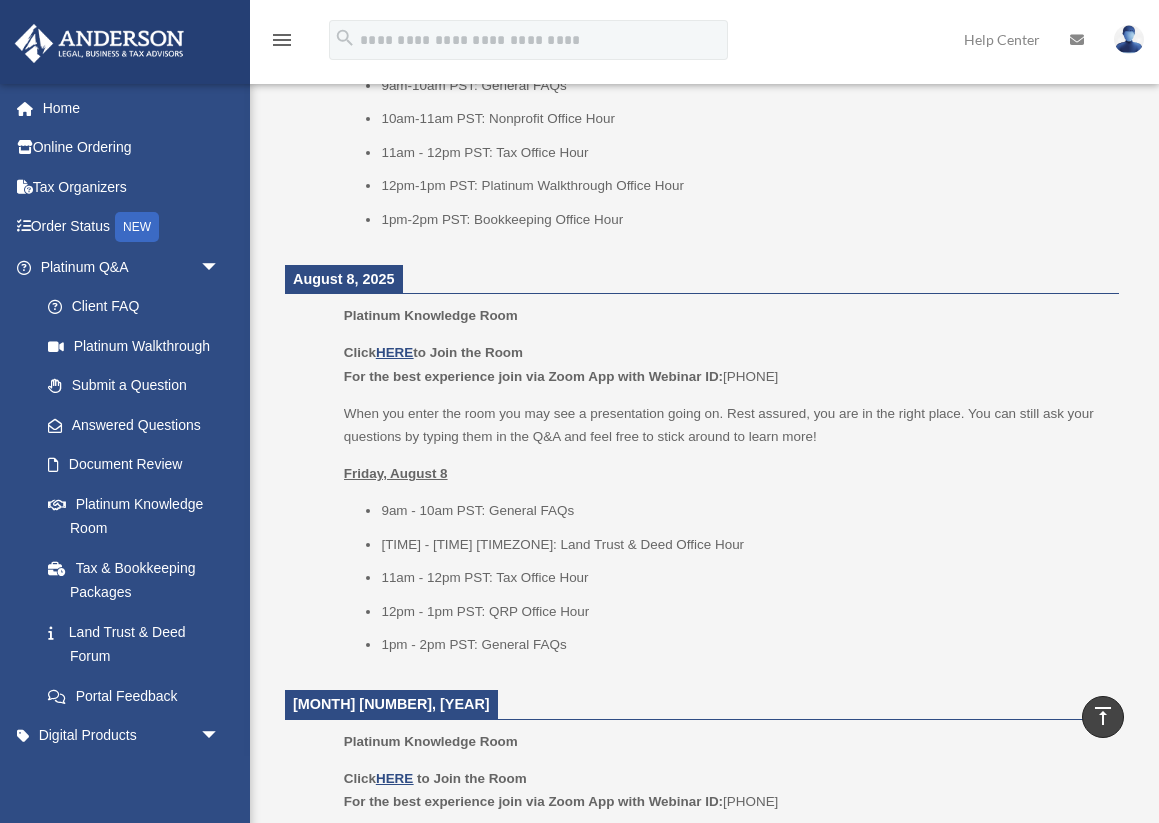 scroll, scrollTop: 1986, scrollLeft: 0, axis: vertical 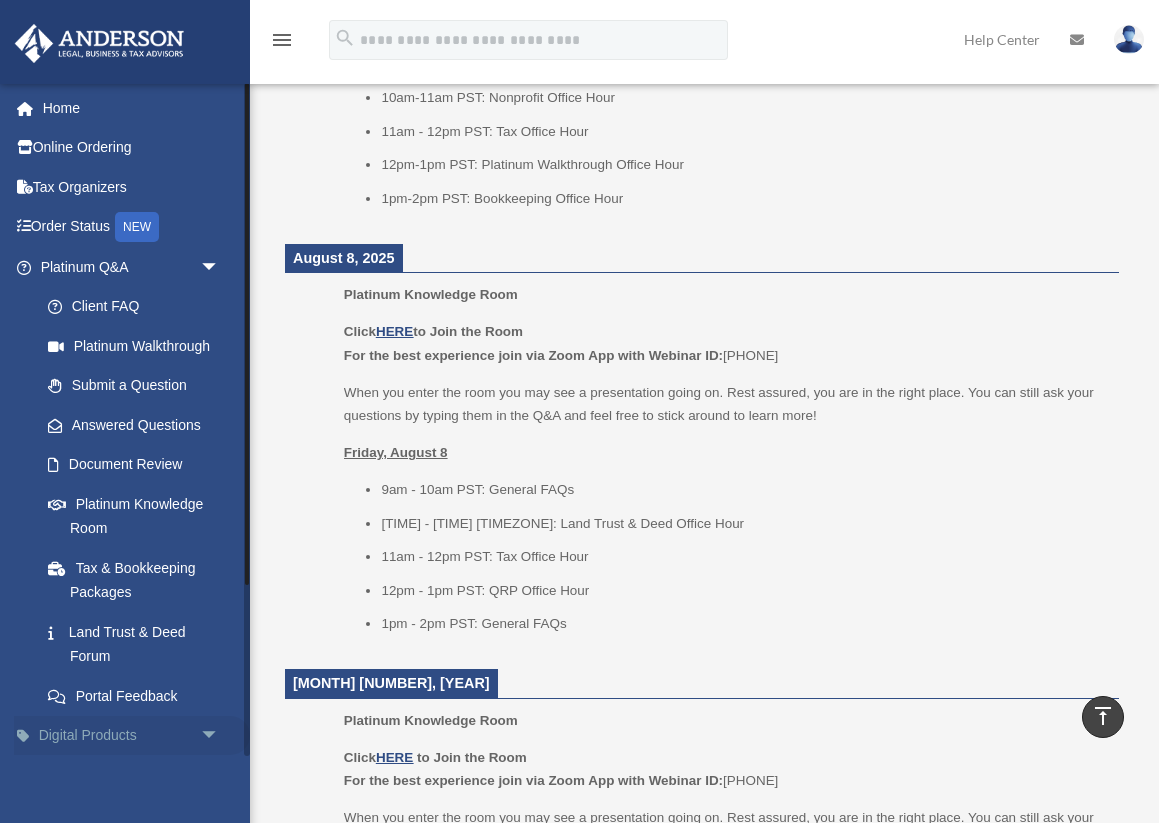 click on "Digital Products arrow_drop_down" at bounding box center (132, 736) 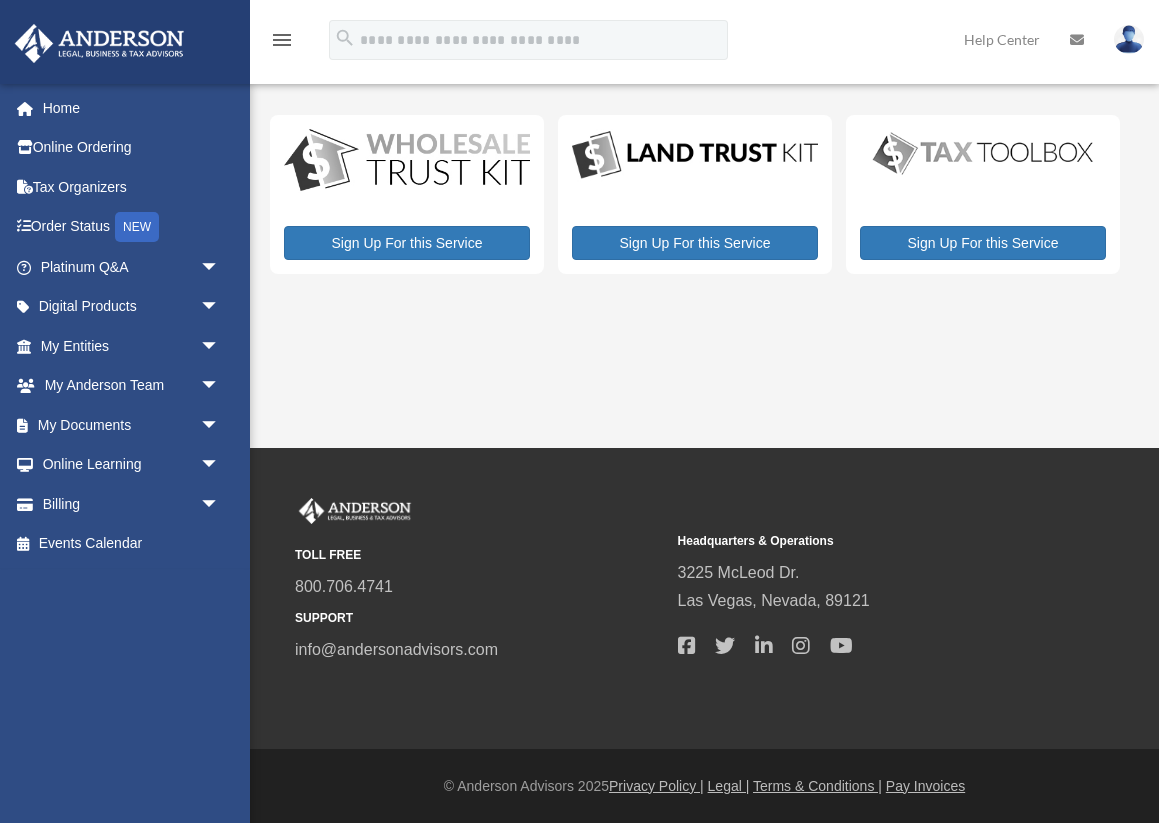 scroll, scrollTop: 0, scrollLeft: 0, axis: both 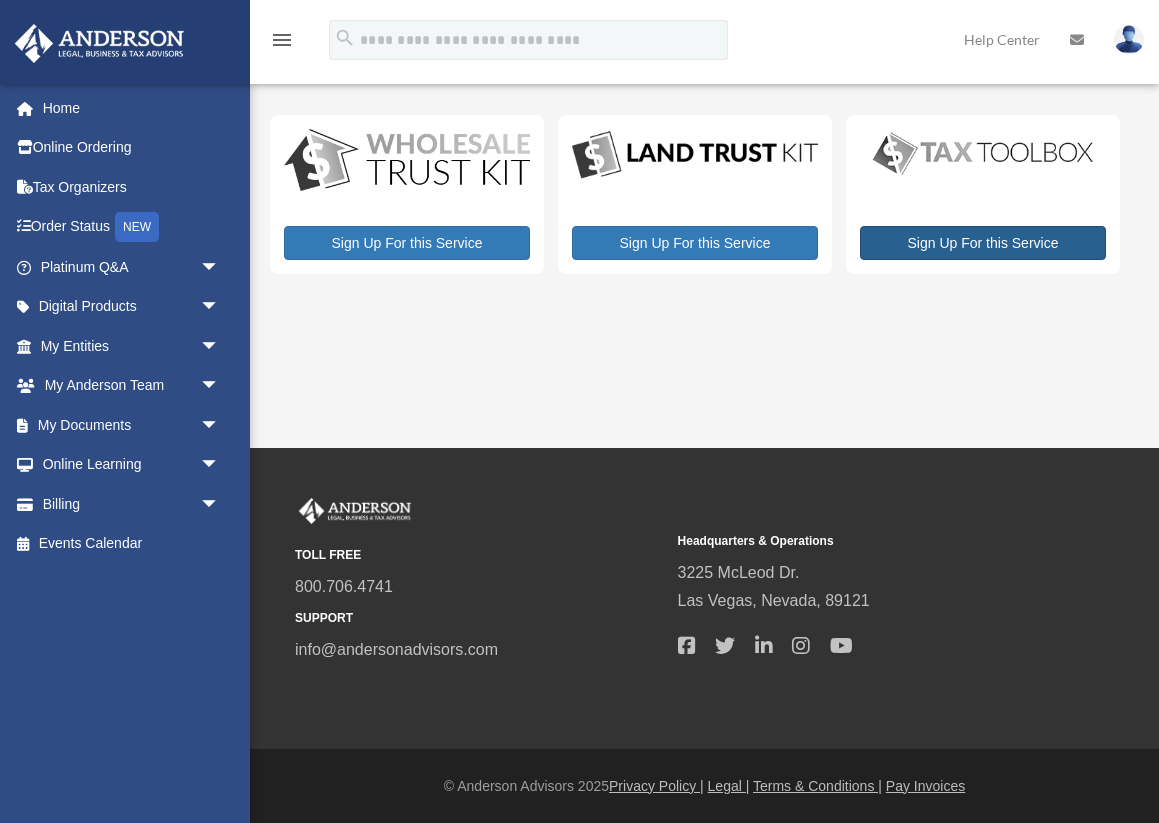 click on "Sign
Up For this Service" at bounding box center [983, 243] 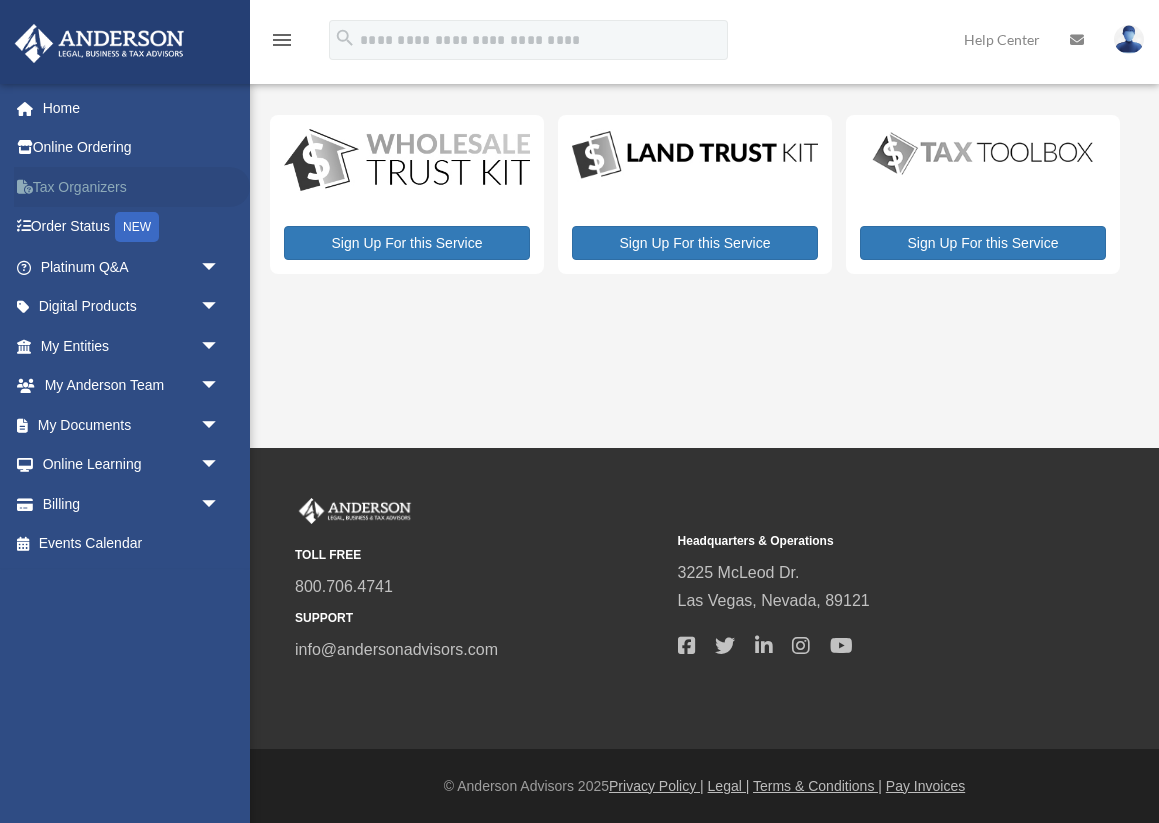 click on "Tax Organizers" at bounding box center [132, 187] 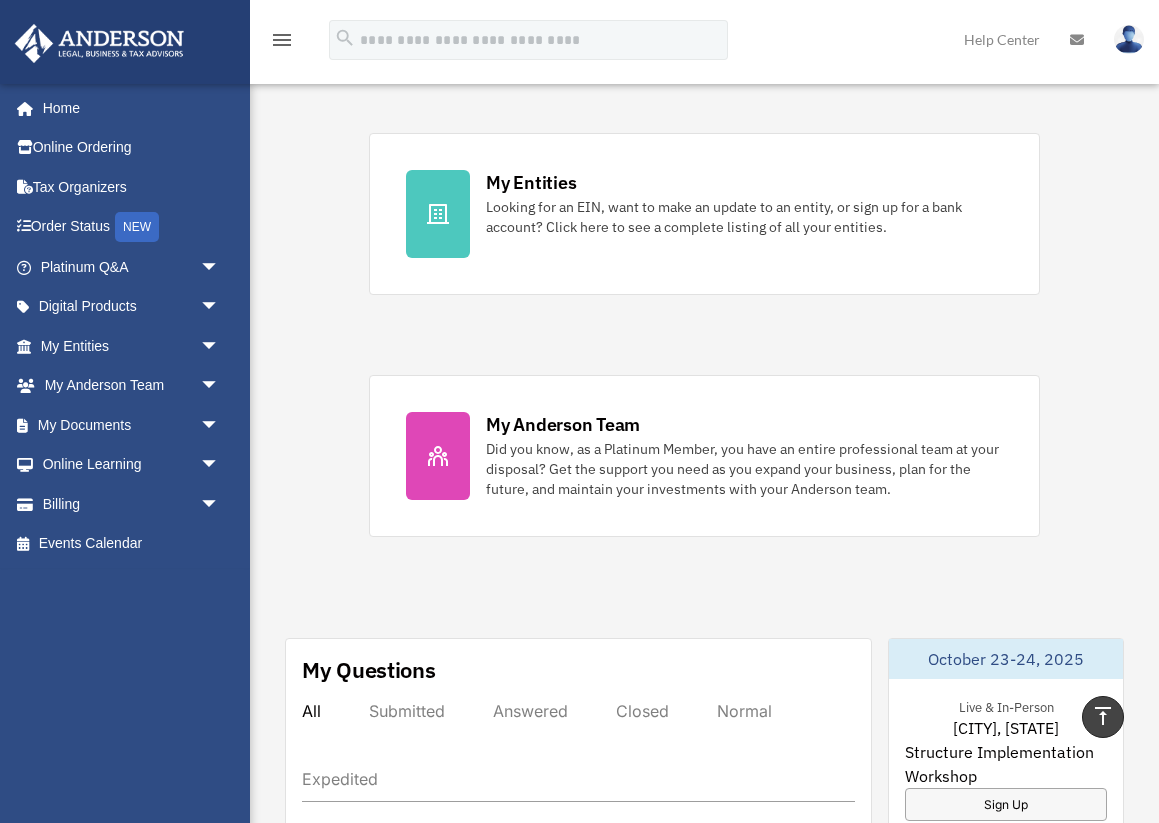 scroll, scrollTop: 595, scrollLeft: 0, axis: vertical 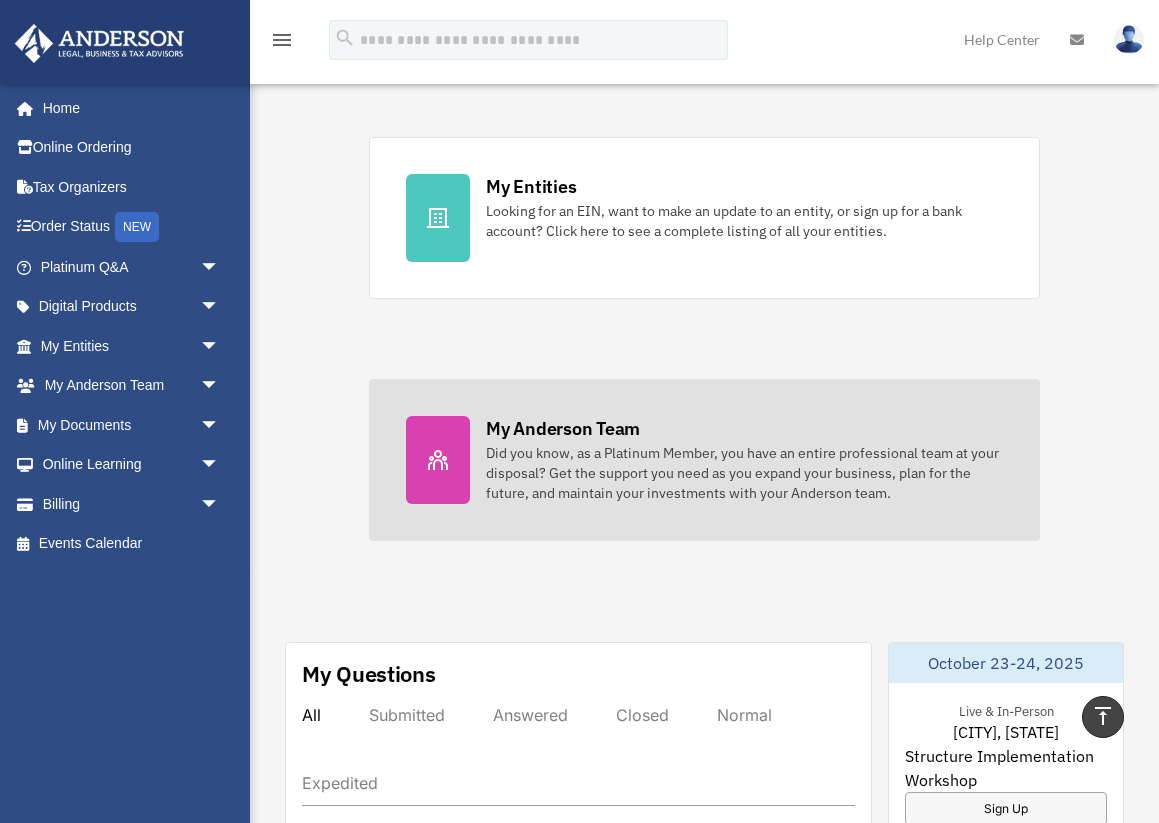 click on "My Anderson Team" at bounding box center (563, 428) 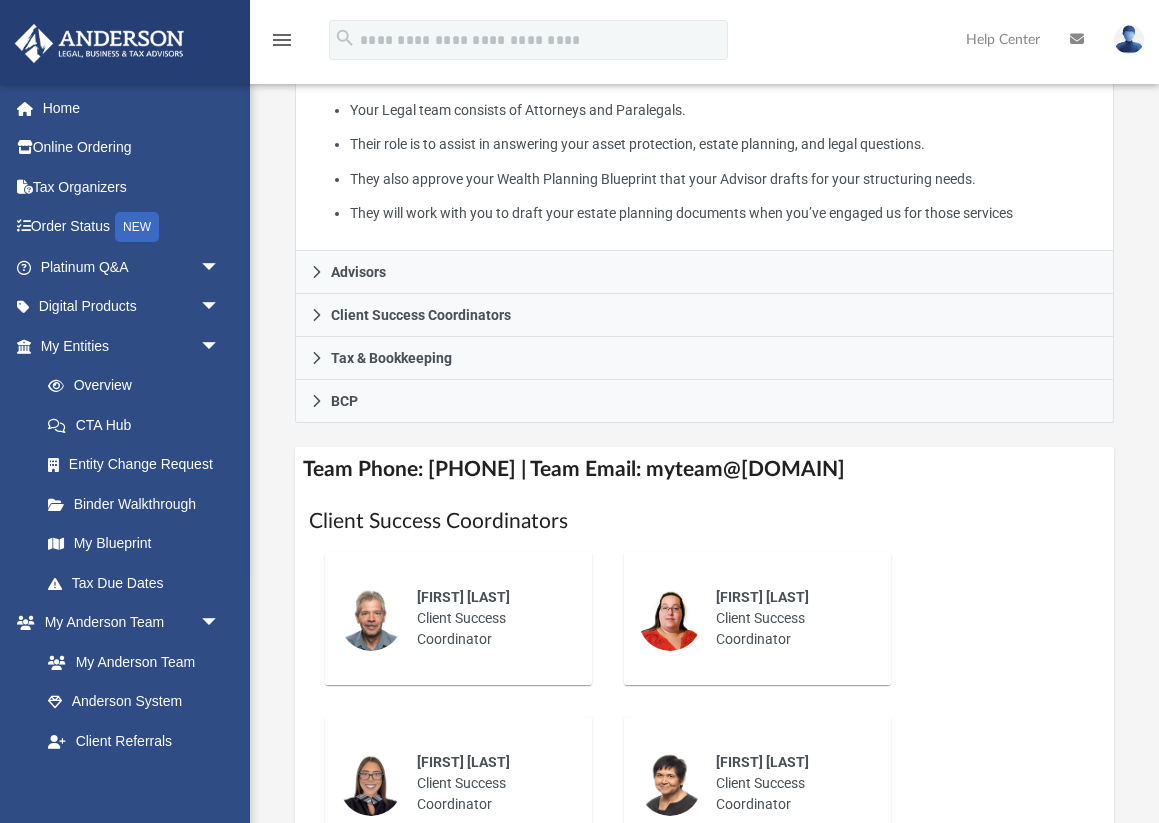 scroll, scrollTop: 524, scrollLeft: 0, axis: vertical 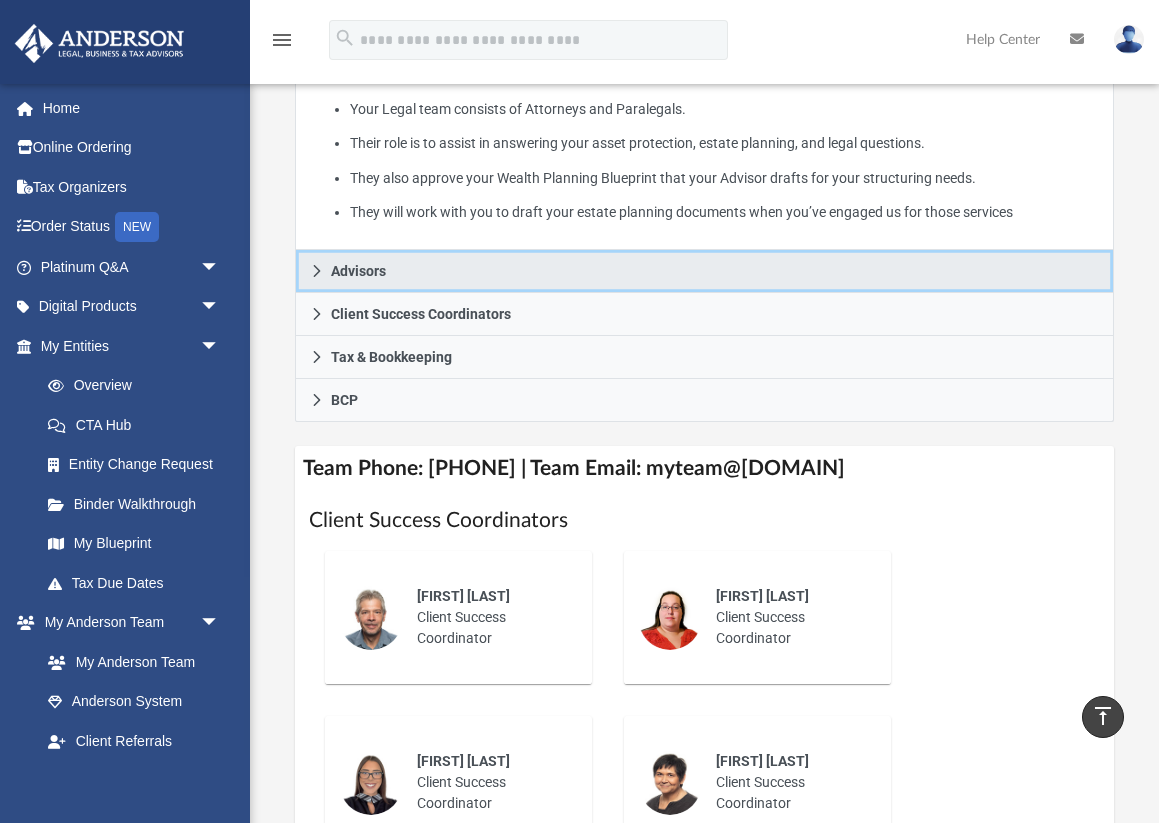 click on "Advisors" at bounding box center (704, 271) 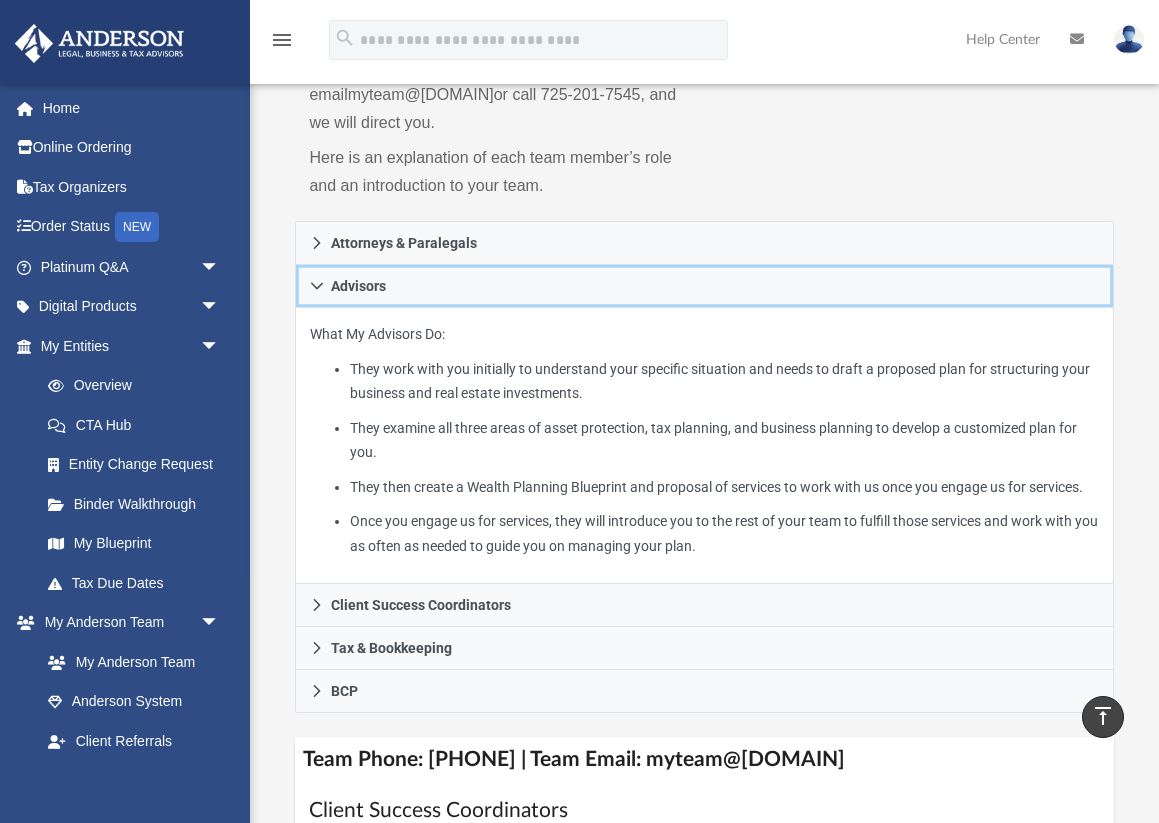 scroll, scrollTop: 300, scrollLeft: 0, axis: vertical 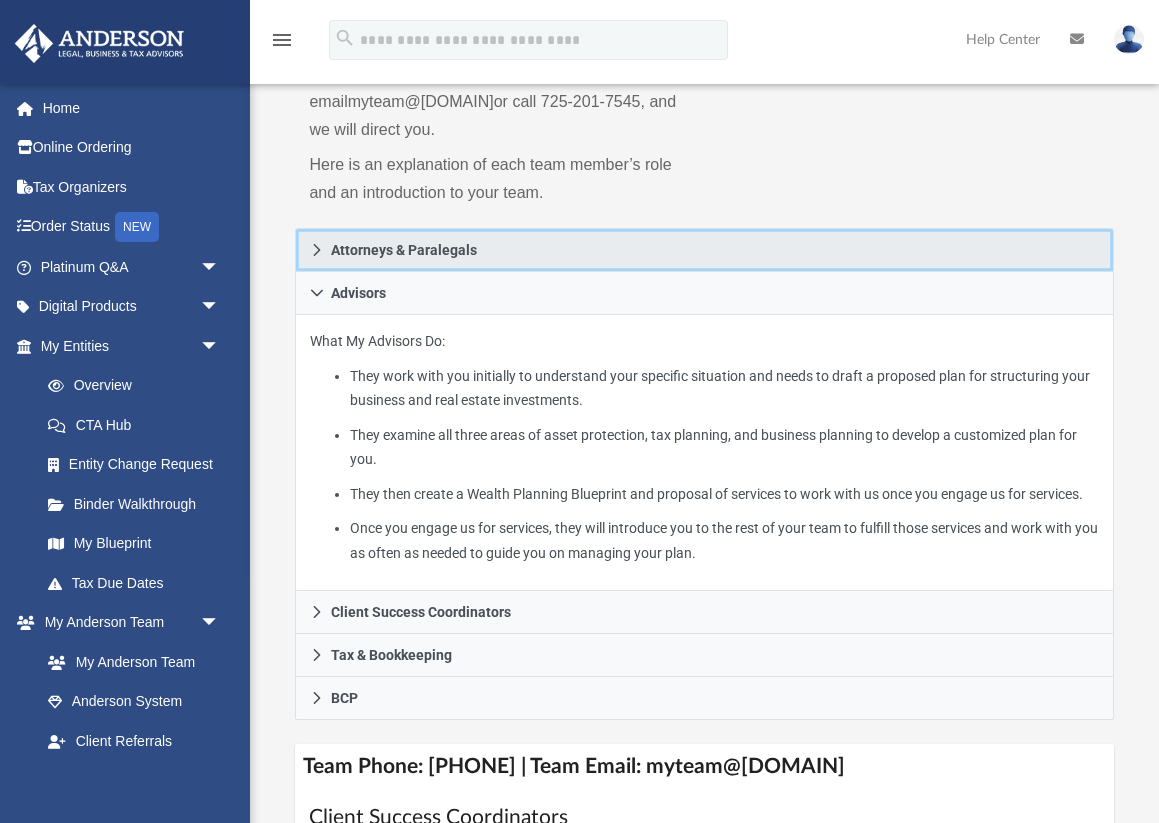 click on "Attorneys & Paralegals" at bounding box center (704, 250) 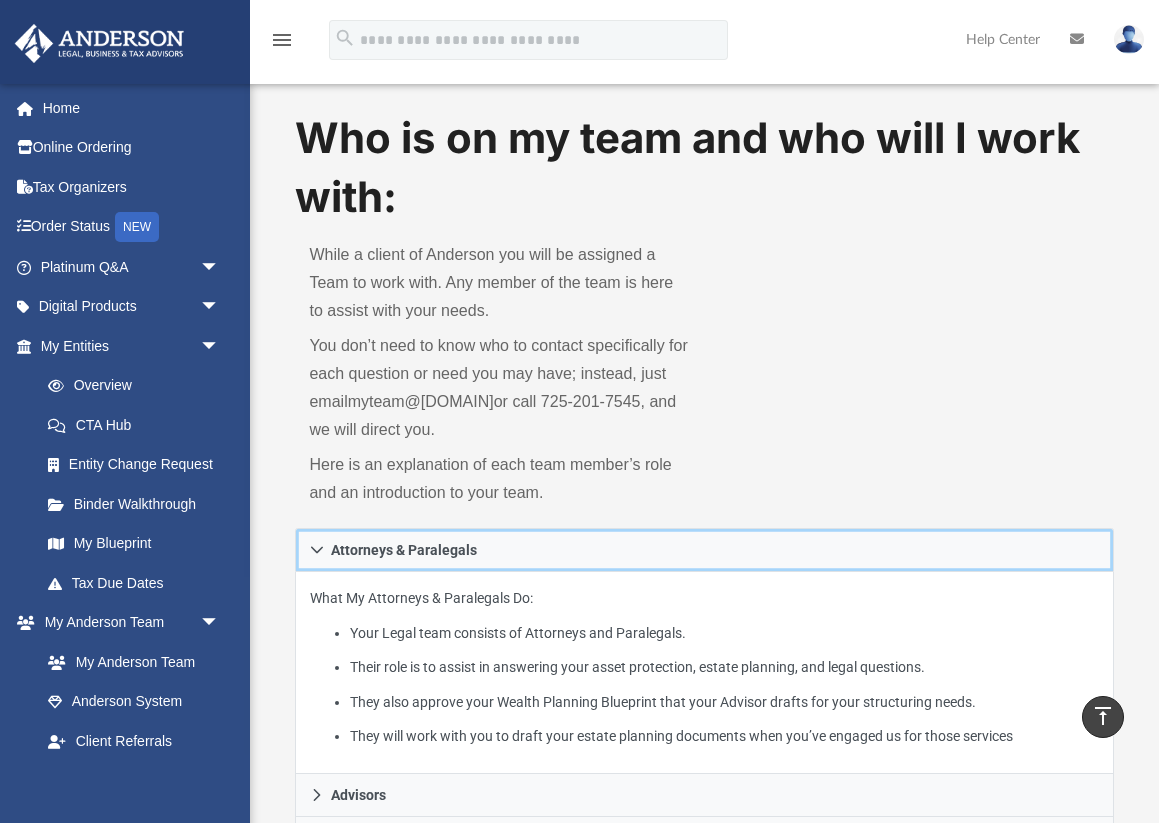 scroll, scrollTop: 0, scrollLeft: 0, axis: both 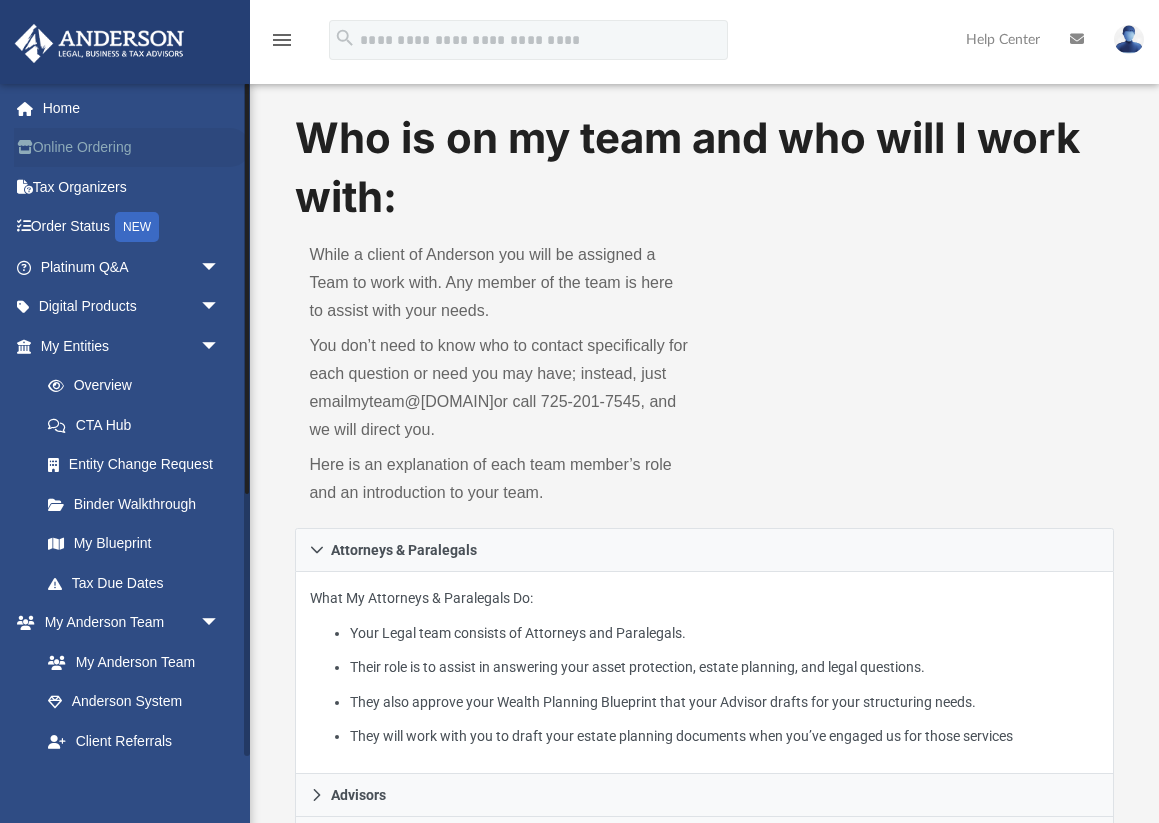 click on "Online Ordering" at bounding box center [132, 148] 